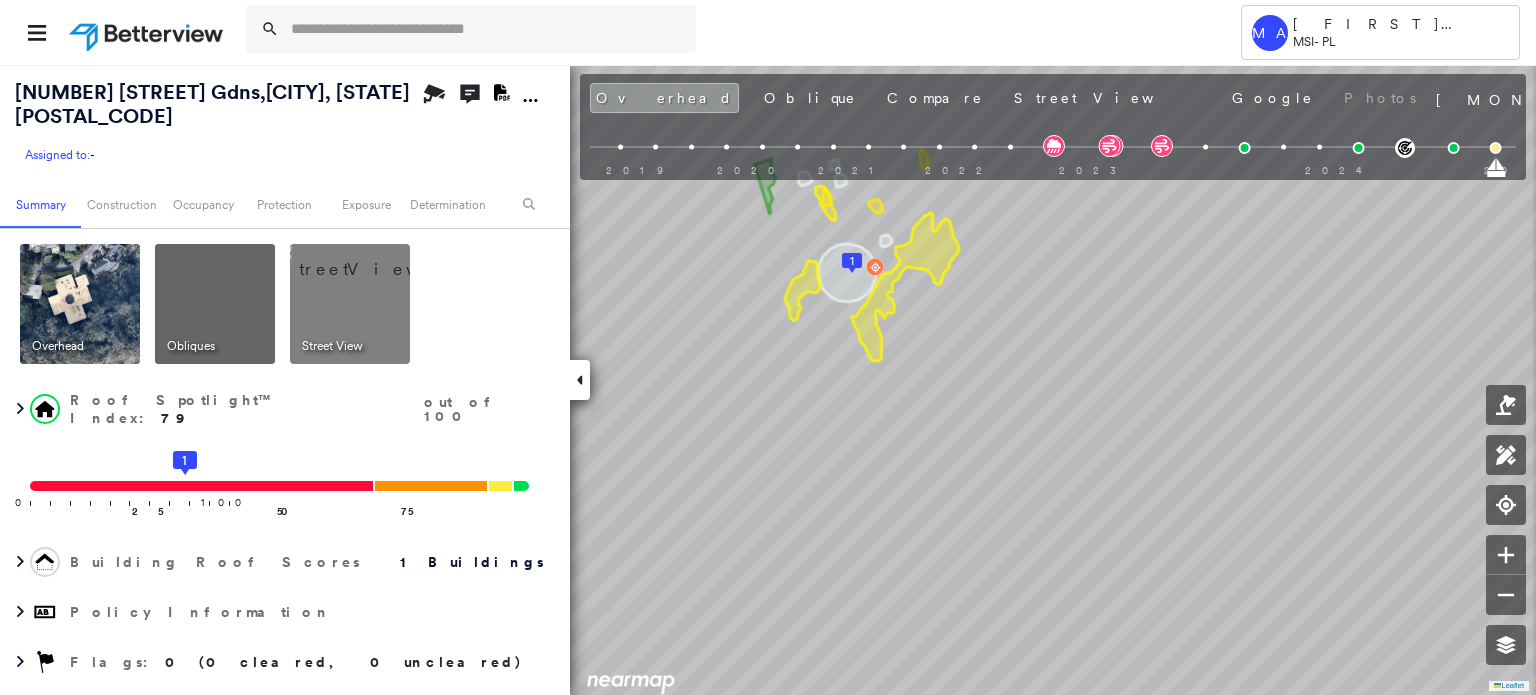 scroll, scrollTop: 0, scrollLeft: 0, axis: both 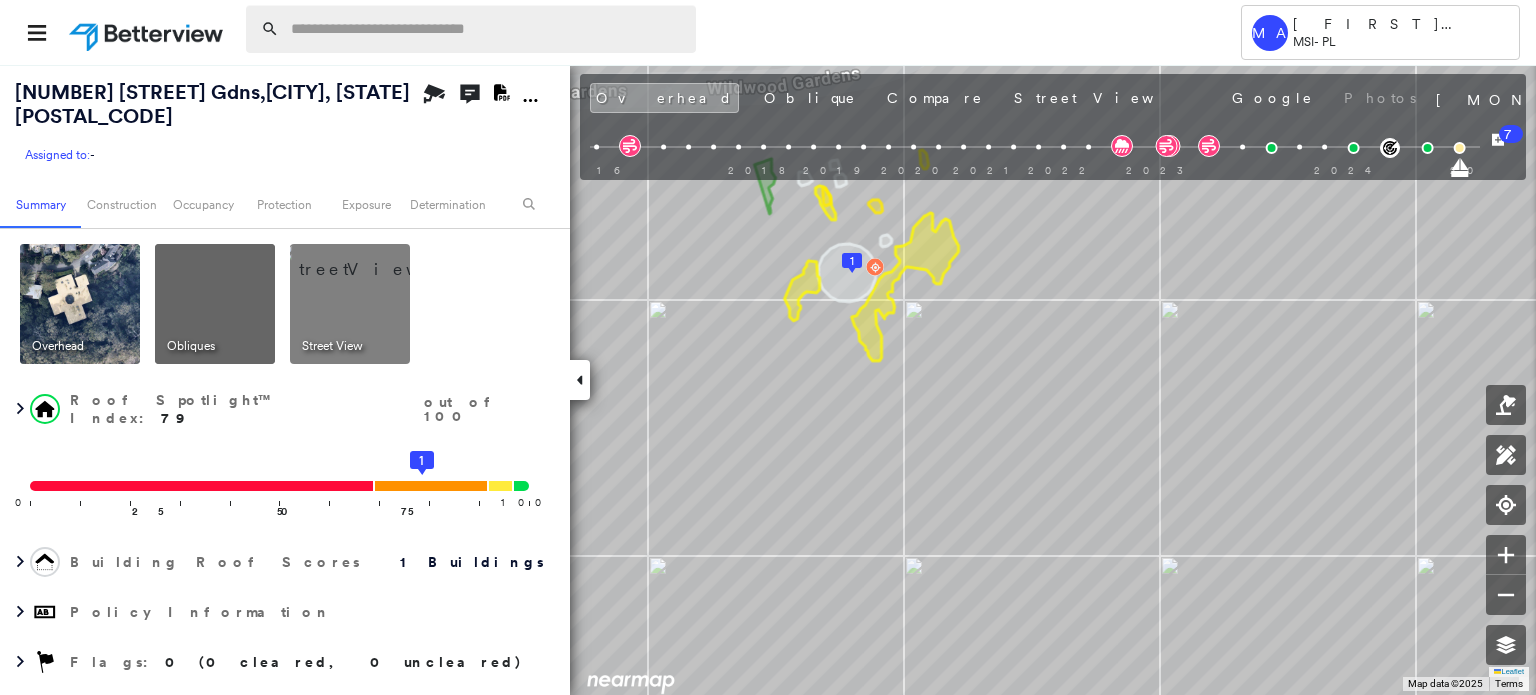 click at bounding box center (487, 29) 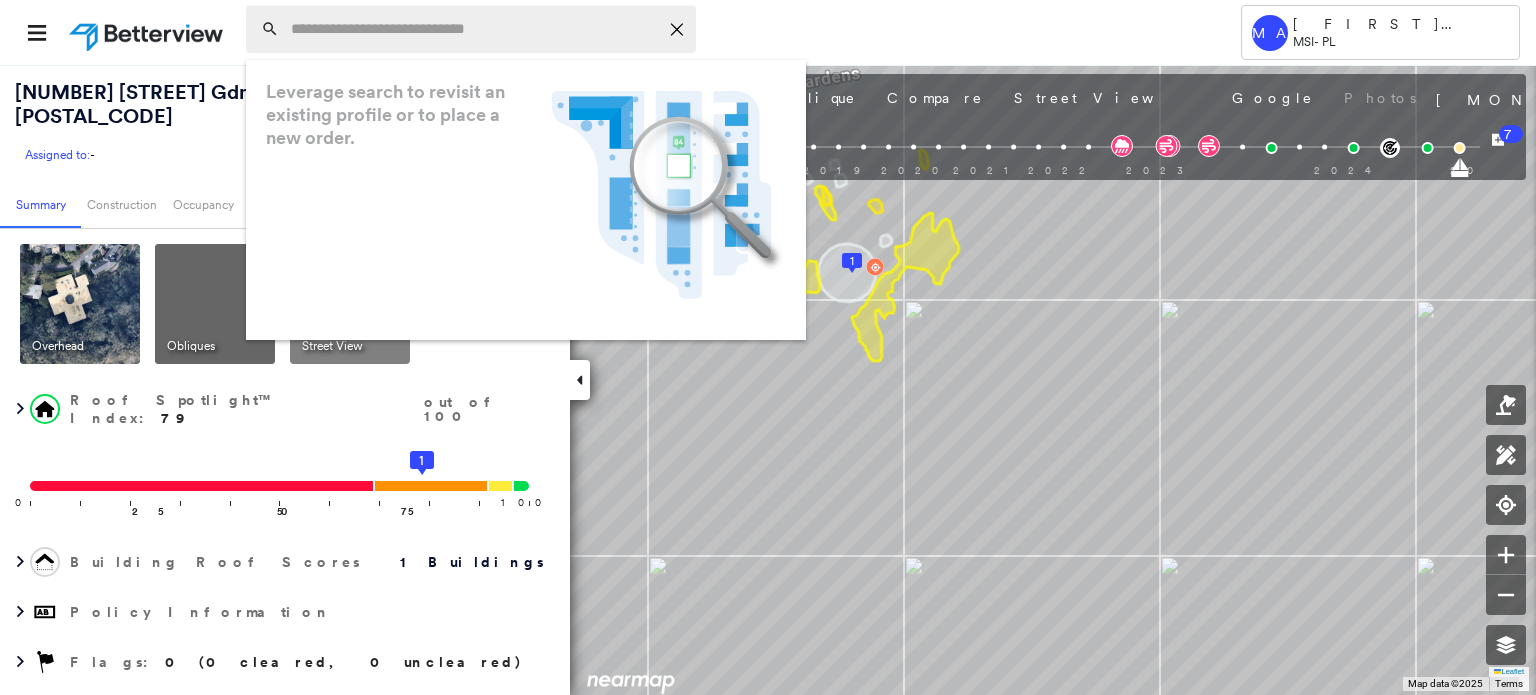 paste on "**********" 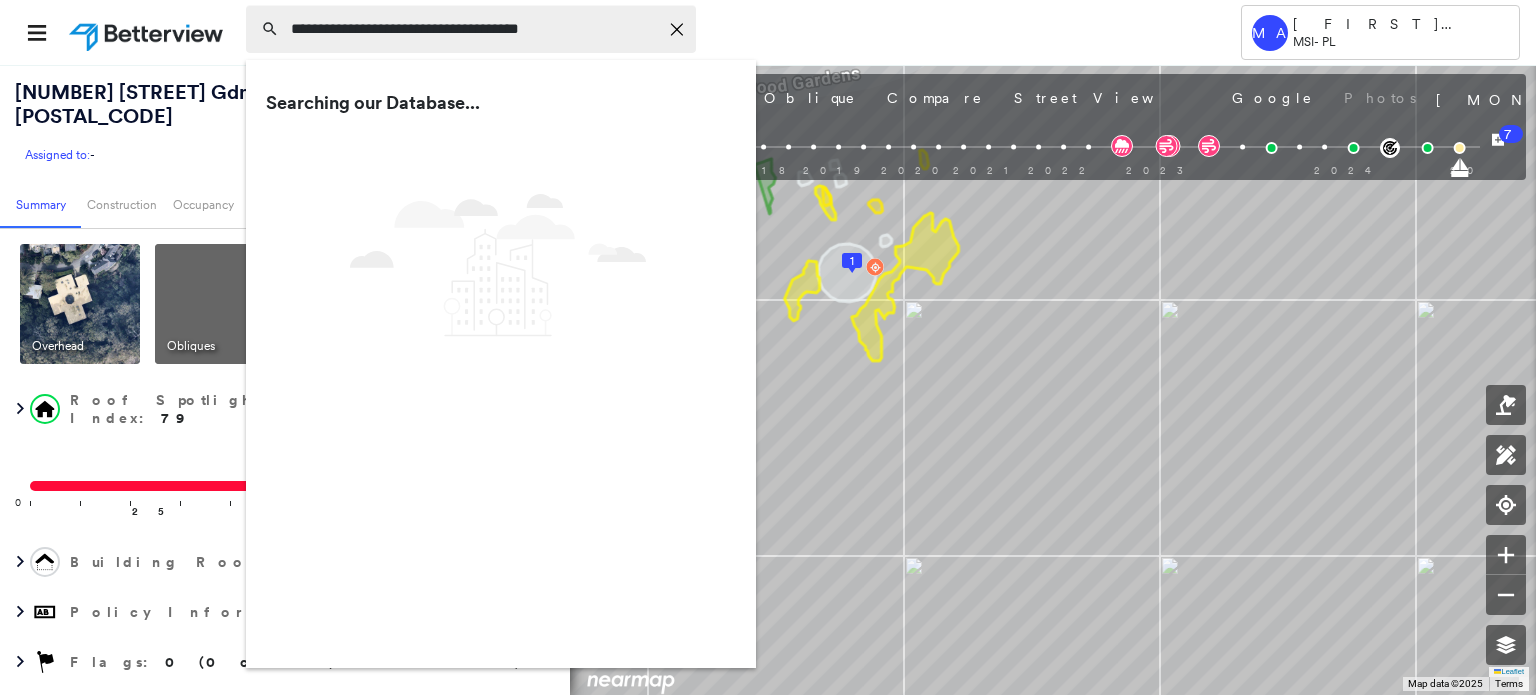 type on "**********" 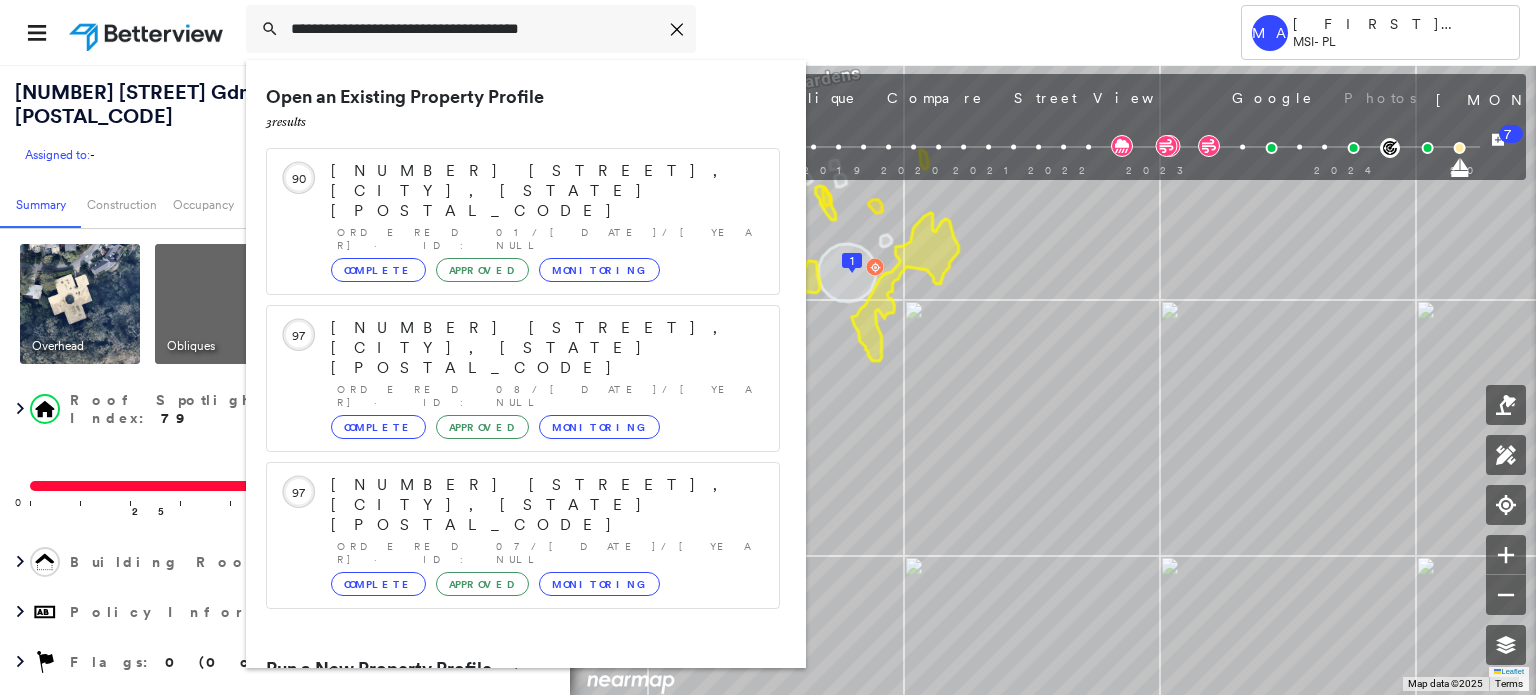click on "[NUMBER] [STREET], [CITY], [STATE] [POSTAL_CODE]" at bounding box center (501, 745) 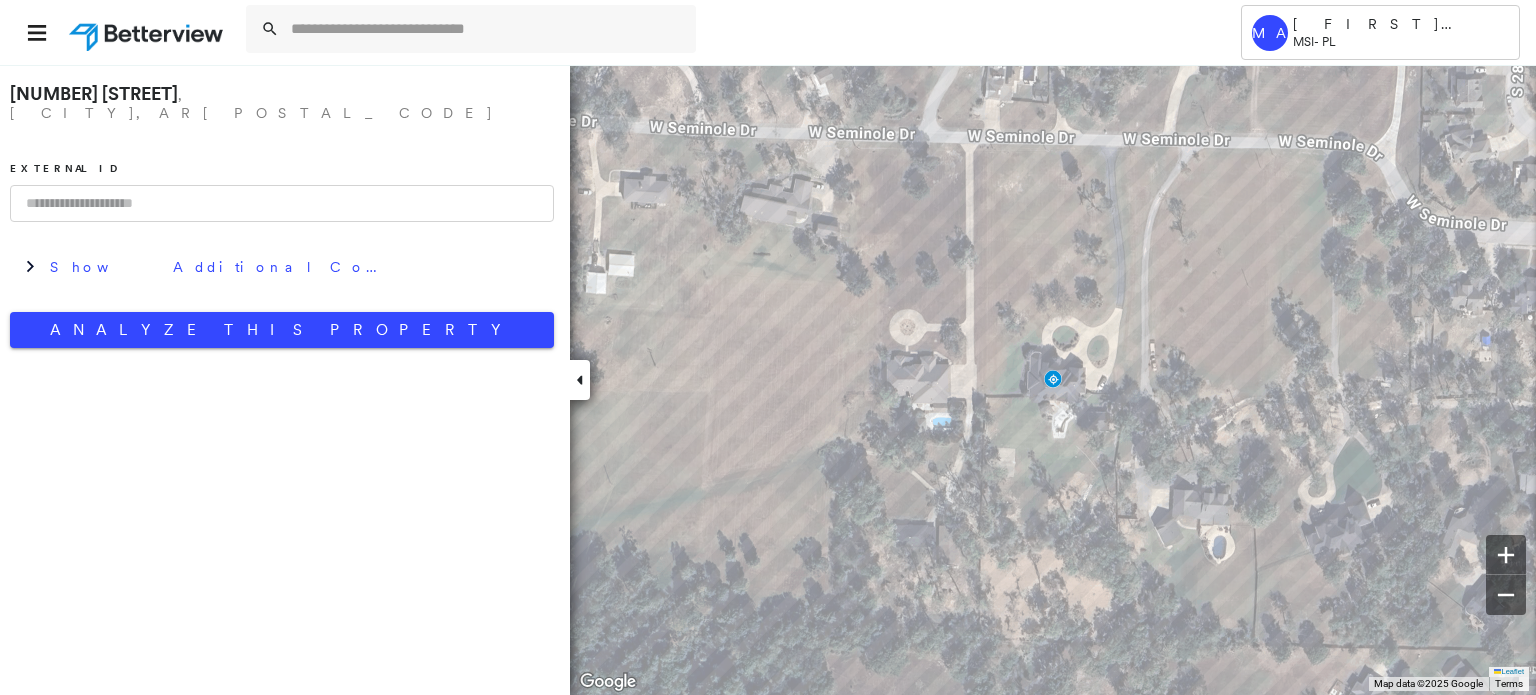 drag, startPoint x: 437, startPoint y: 306, endPoint x: 174, endPoint y: 42, distance: 372.64594 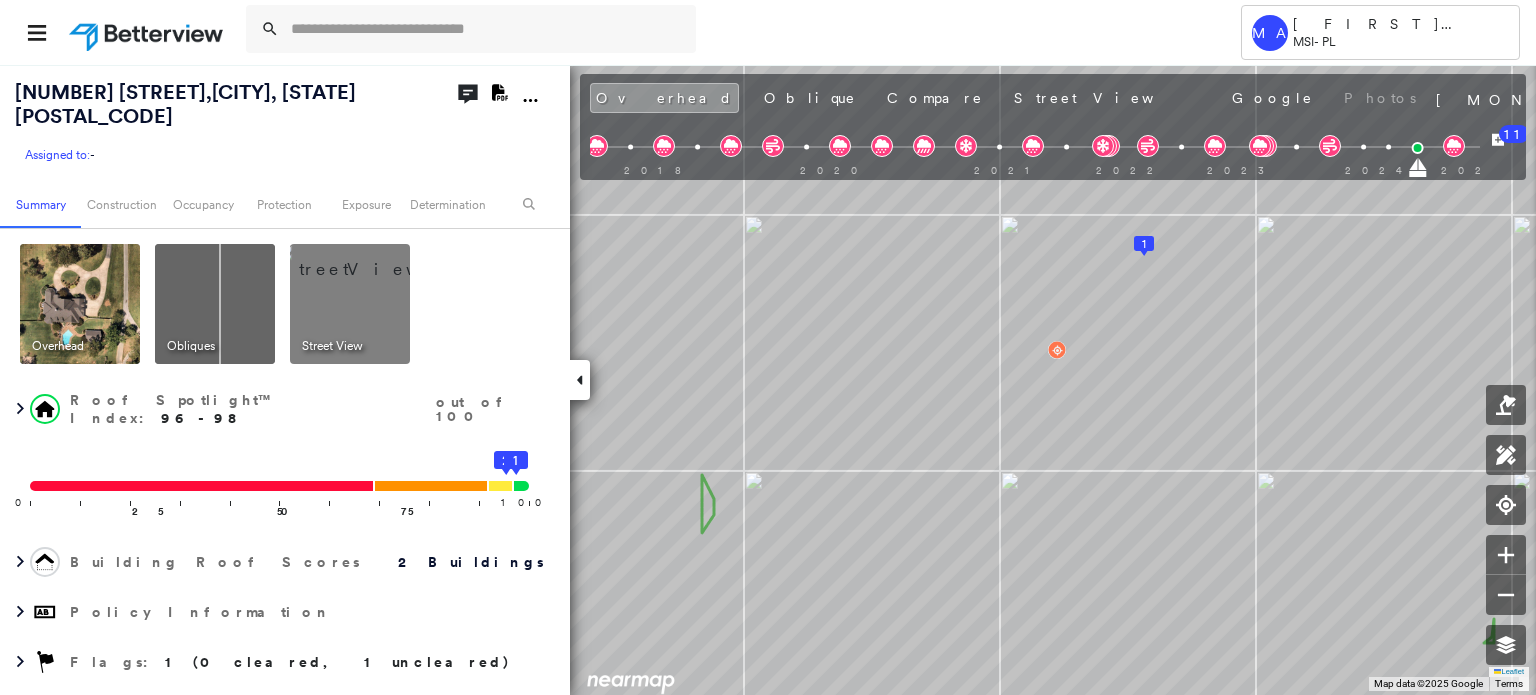 click at bounding box center [215, 304] 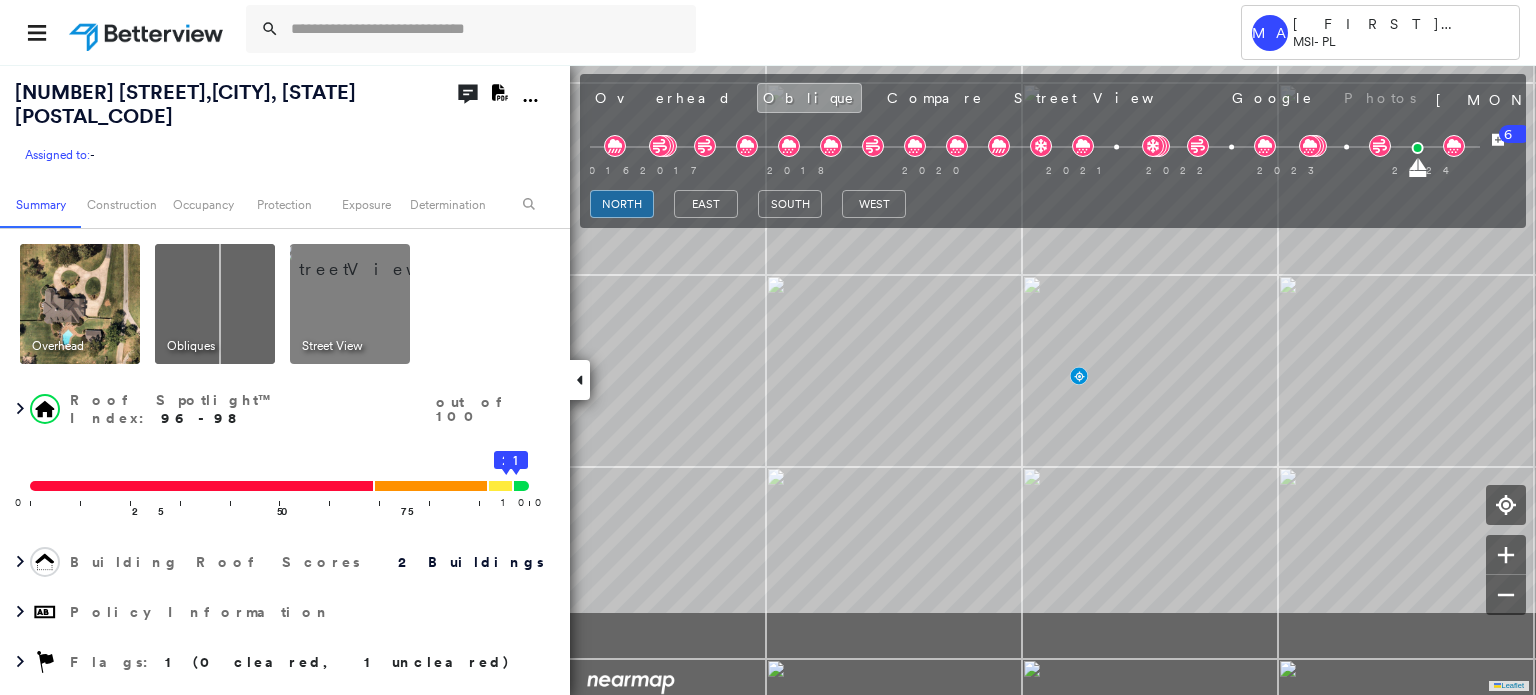 click on "[NUMBER] [STREET], [CITY], [STATE] [POSTAL_CODE] Assigned to: - Assigned to: - Assigned to: - Open Comments Download PDF Report Summary Construction Occupancy Protection Exposure Determination Overhead Obliques Street View Roof Spotlight™ Index : 96-98 out of 100 0 100 25 50 75 2 1 Building Roof Scores 2 Buildings Policy Information Flags : 1 (0 cleared, 1 uncleared) Construction Roof Spotlights : Overhang Property Features : Pool, Vegetation Debris, Cracked Pavement, Asphalt Roof Size & Shape : 2 buildings BuildZoom - Building Permit Data and Analysis Occupancy Place Detail Protection Exposure Fire Path FEMA Risk Index Hail Regional Hazard: 3 out of 5 Wind Additional Perils Tree Fall Risk: Present Determination Flags : 1 (0 cleared, 1 uncleared) Uncleared Flags (1) Cleared Flags (0) Tree Overhang Flagged 08/[DATE]/[YEAR] Clear Action Taken New Entry History Quote/New Business Terms & Conditions Added ACV Endorsement Added Cosmetic Endorsement Inspection/Loss Control Onsite Inspection Ordered General Save 6" at bounding box center (768, 379) 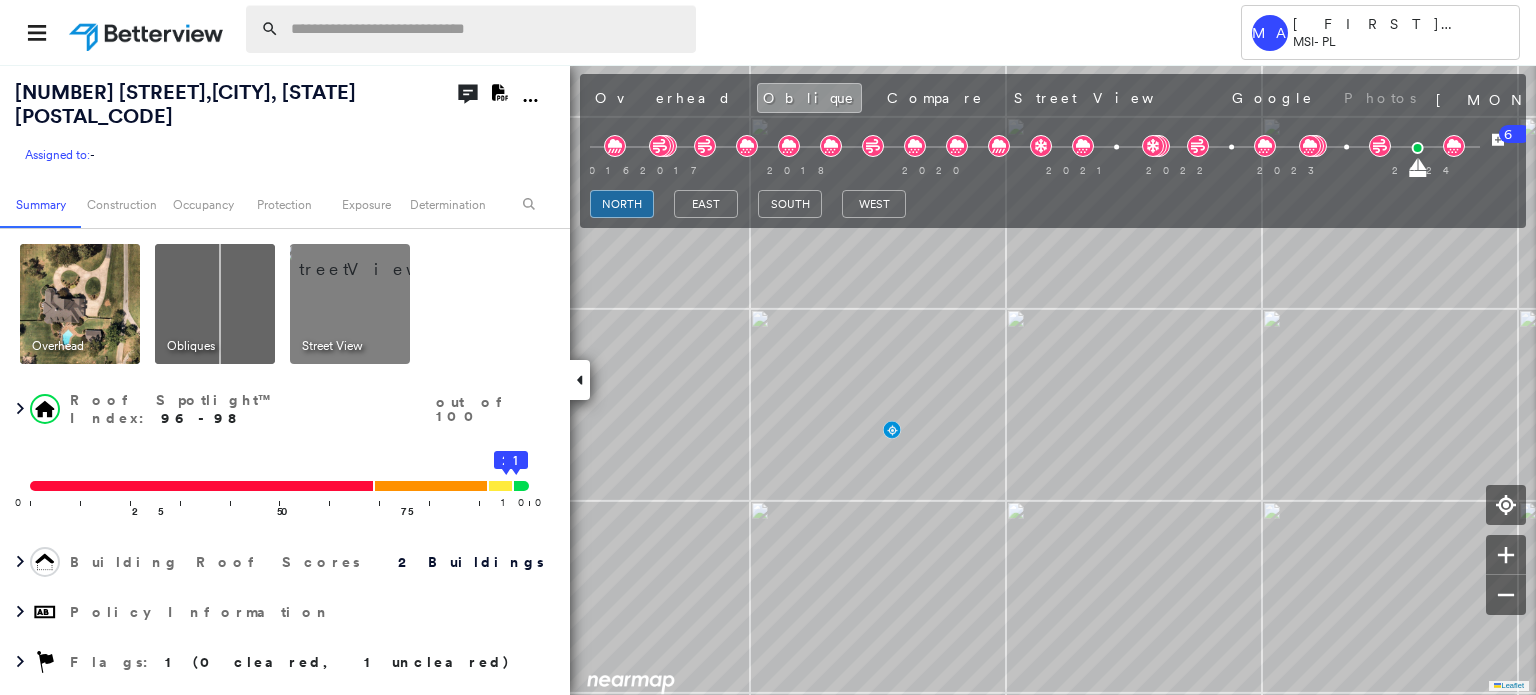 click at bounding box center [487, 29] 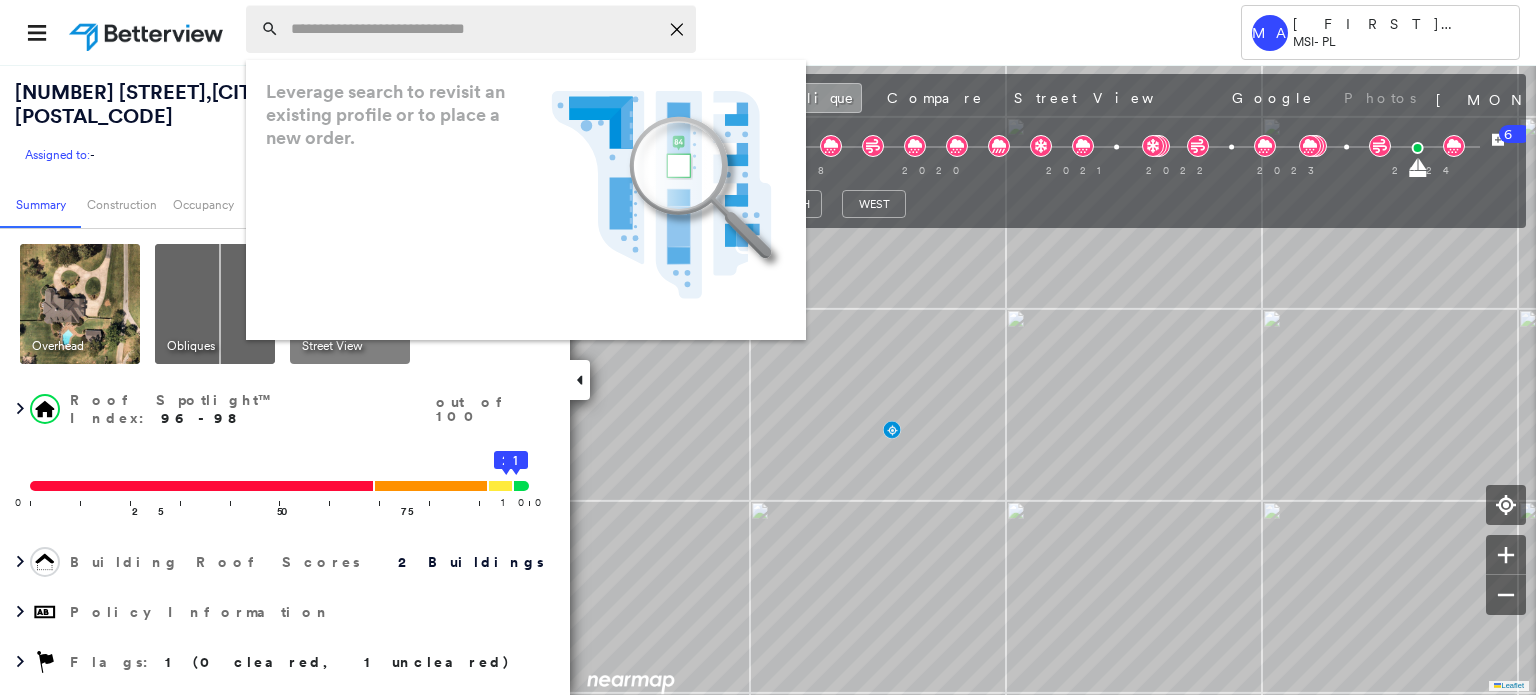 paste on "**********" 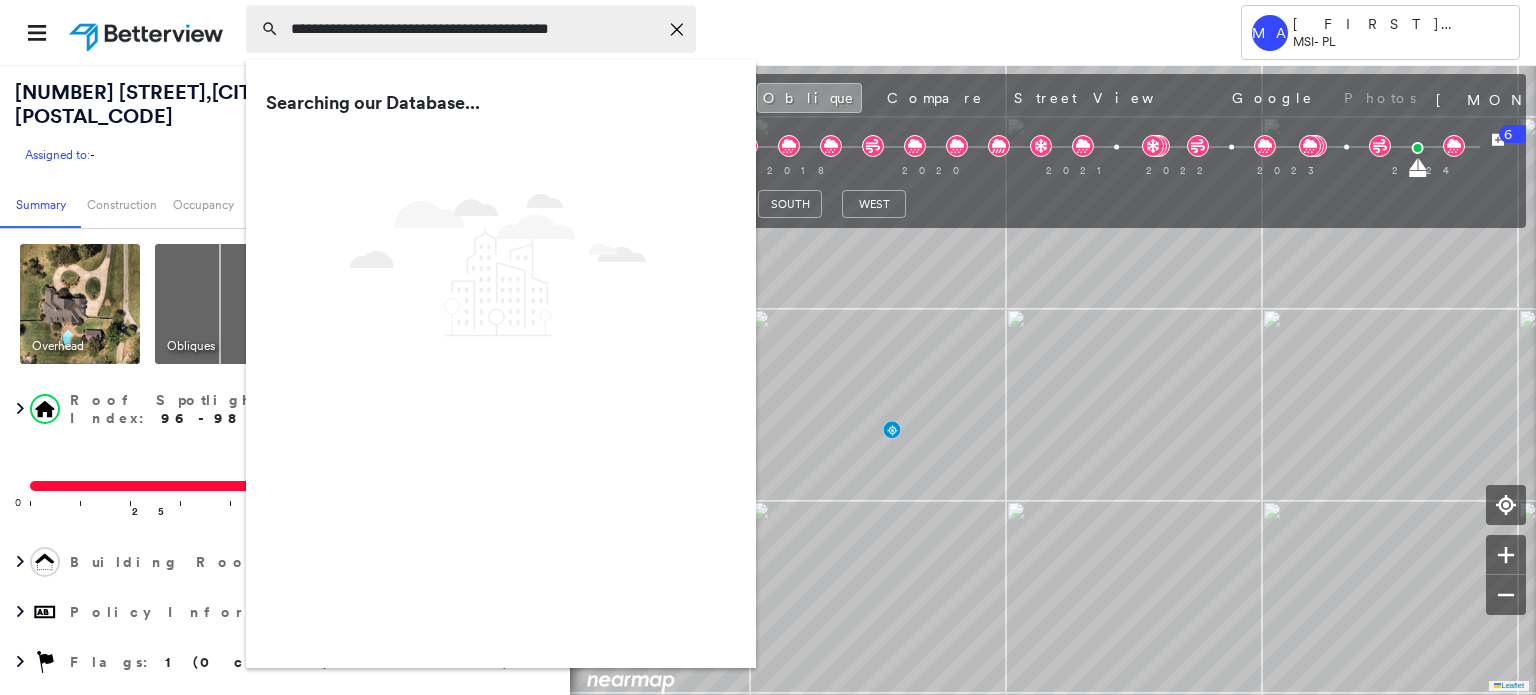 type on "**********" 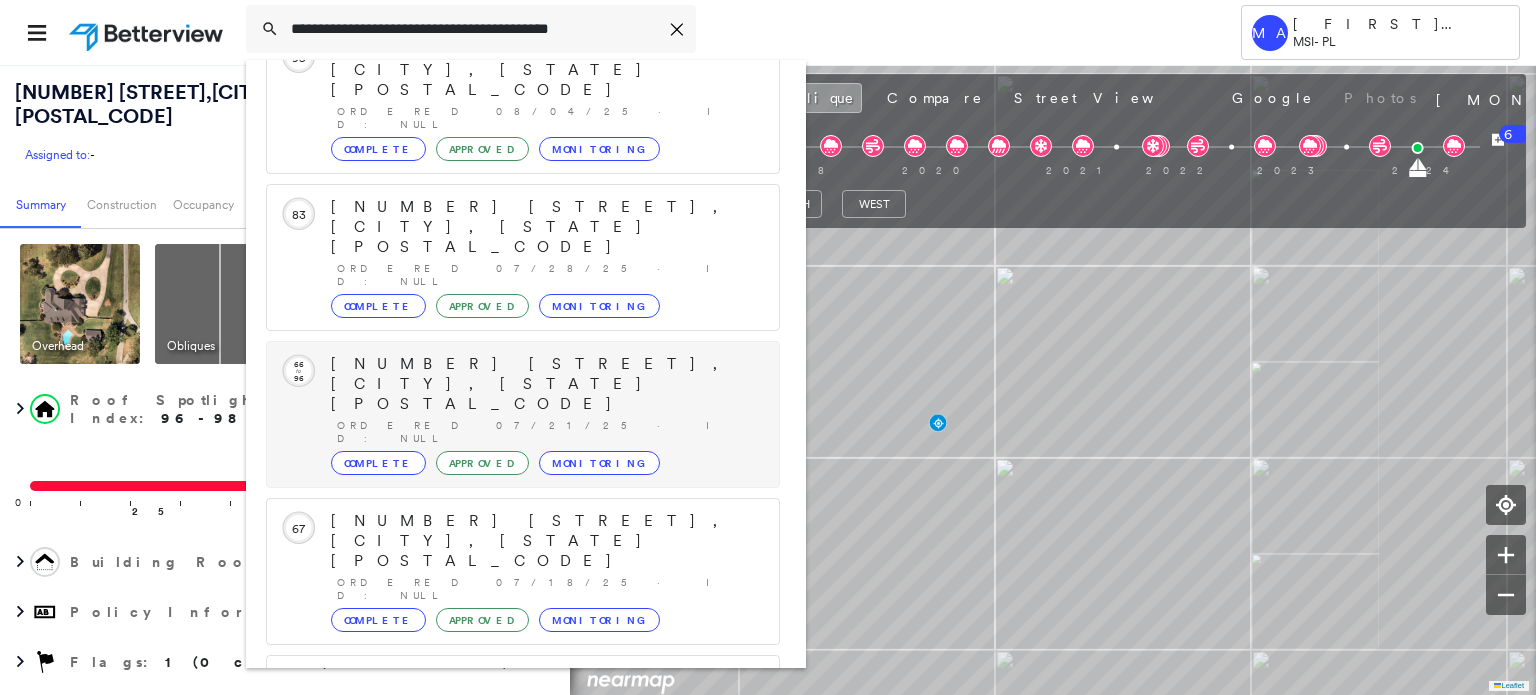scroll, scrollTop: 208, scrollLeft: 0, axis: vertical 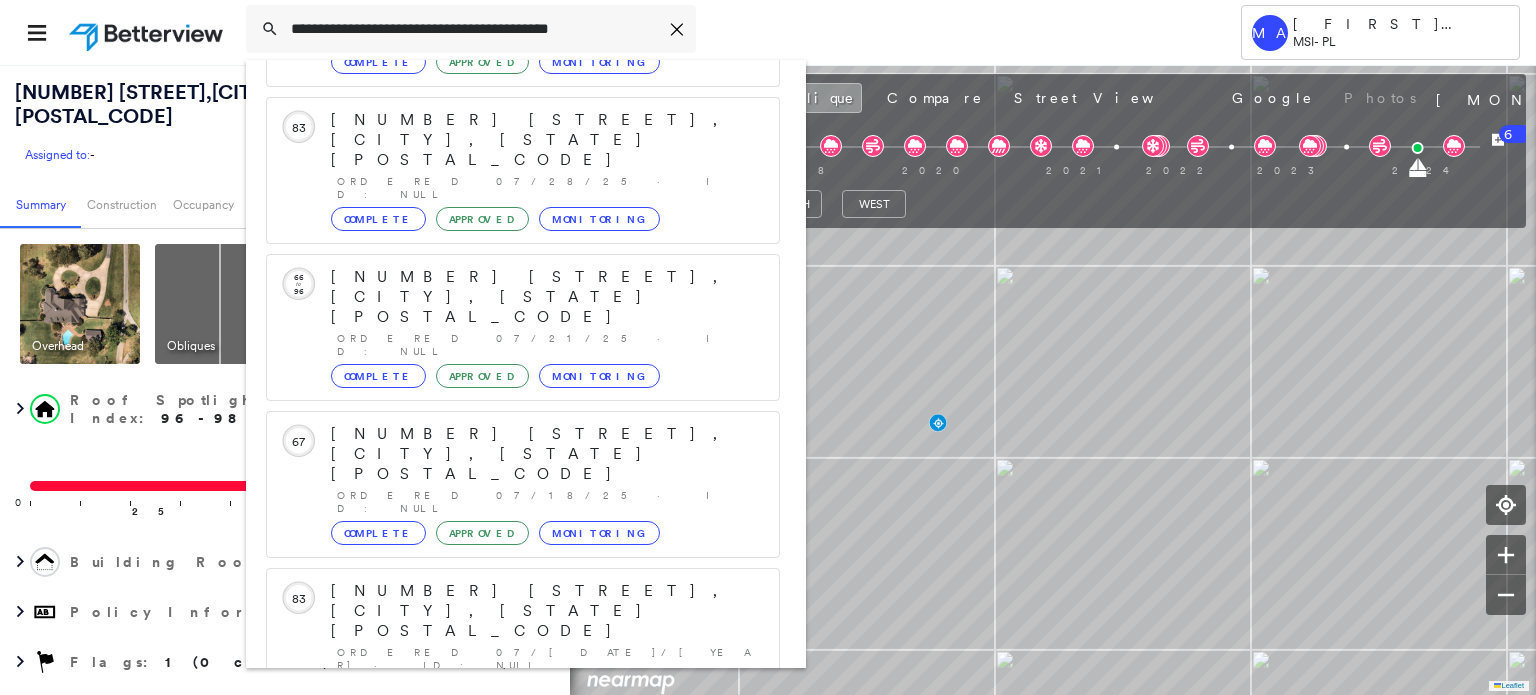 click on "[NUMBER] [STREET] Ln, [CITY], [STATE] [POSTAL_CODE]" at bounding box center (501, 903) 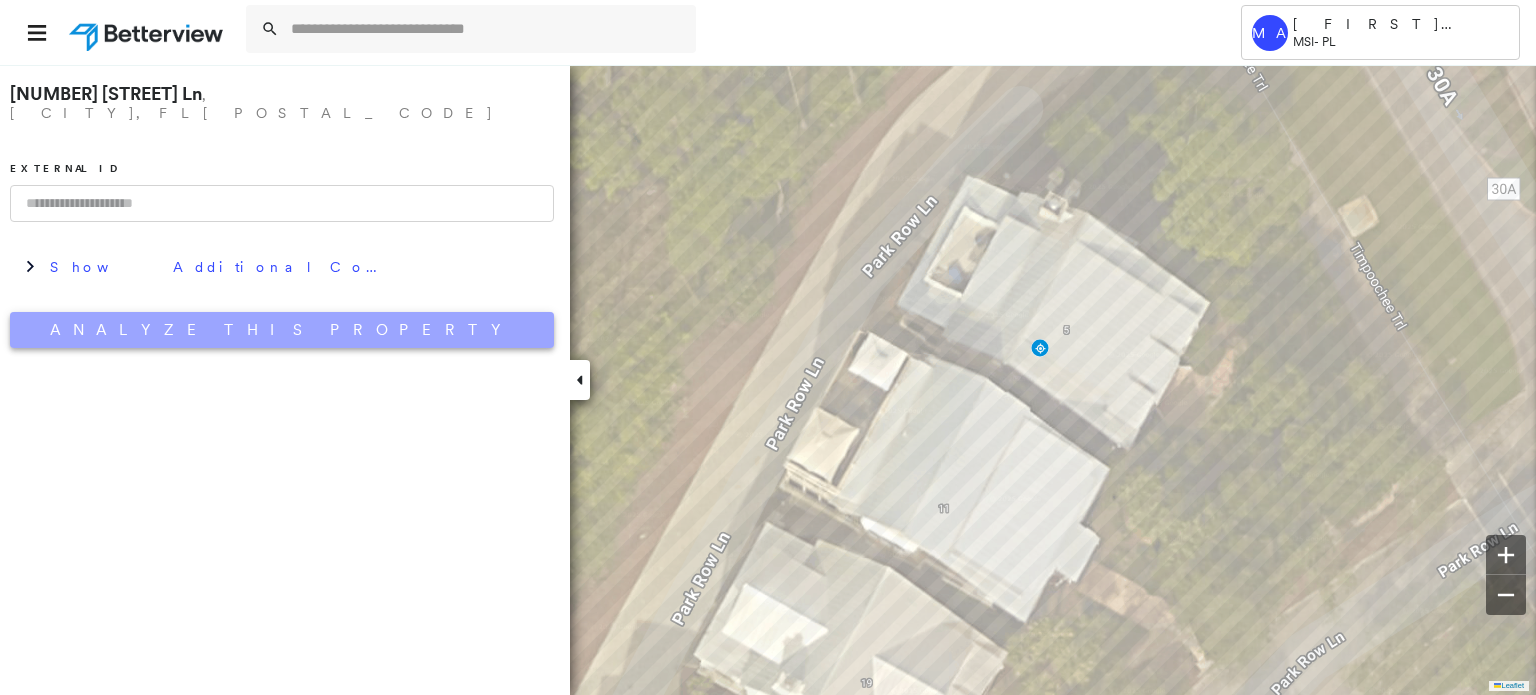 click on "Analyze This Property" at bounding box center [282, 330] 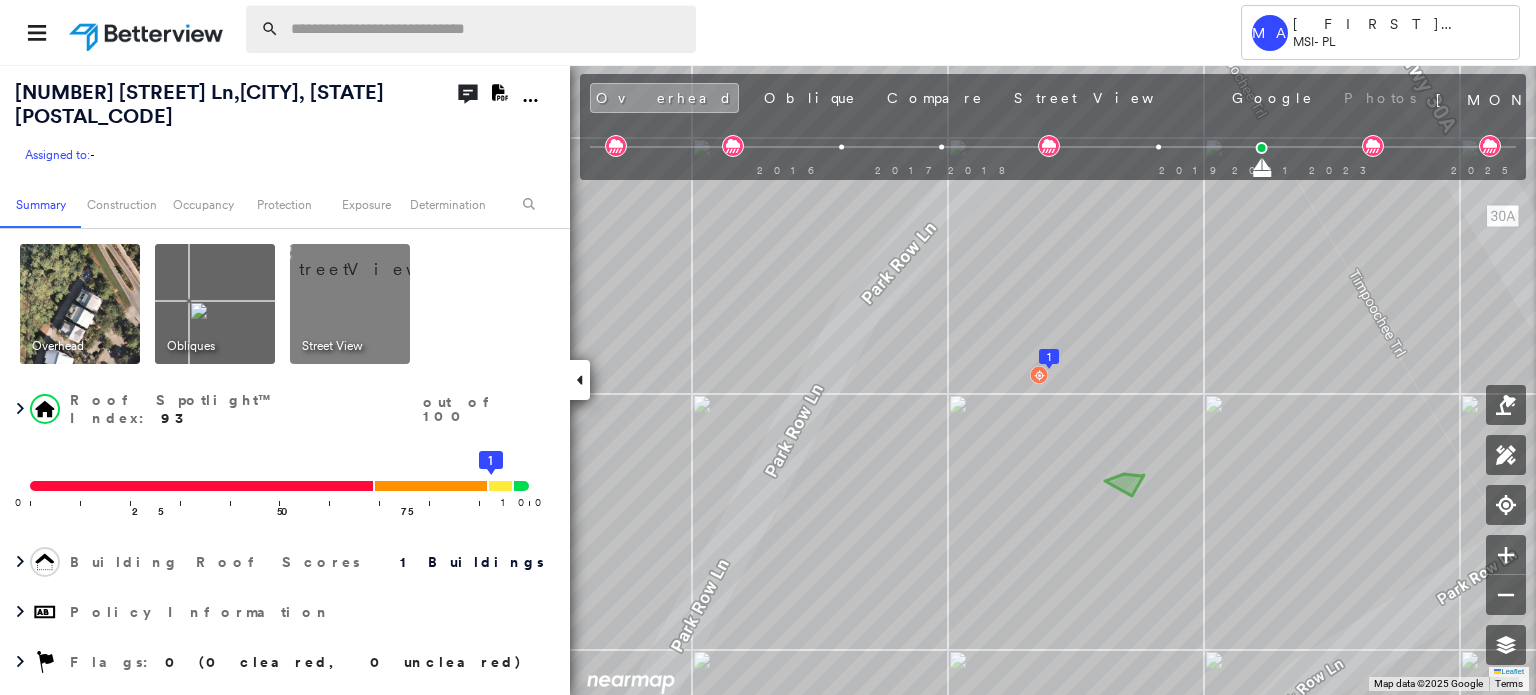 click at bounding box center (487, 29) 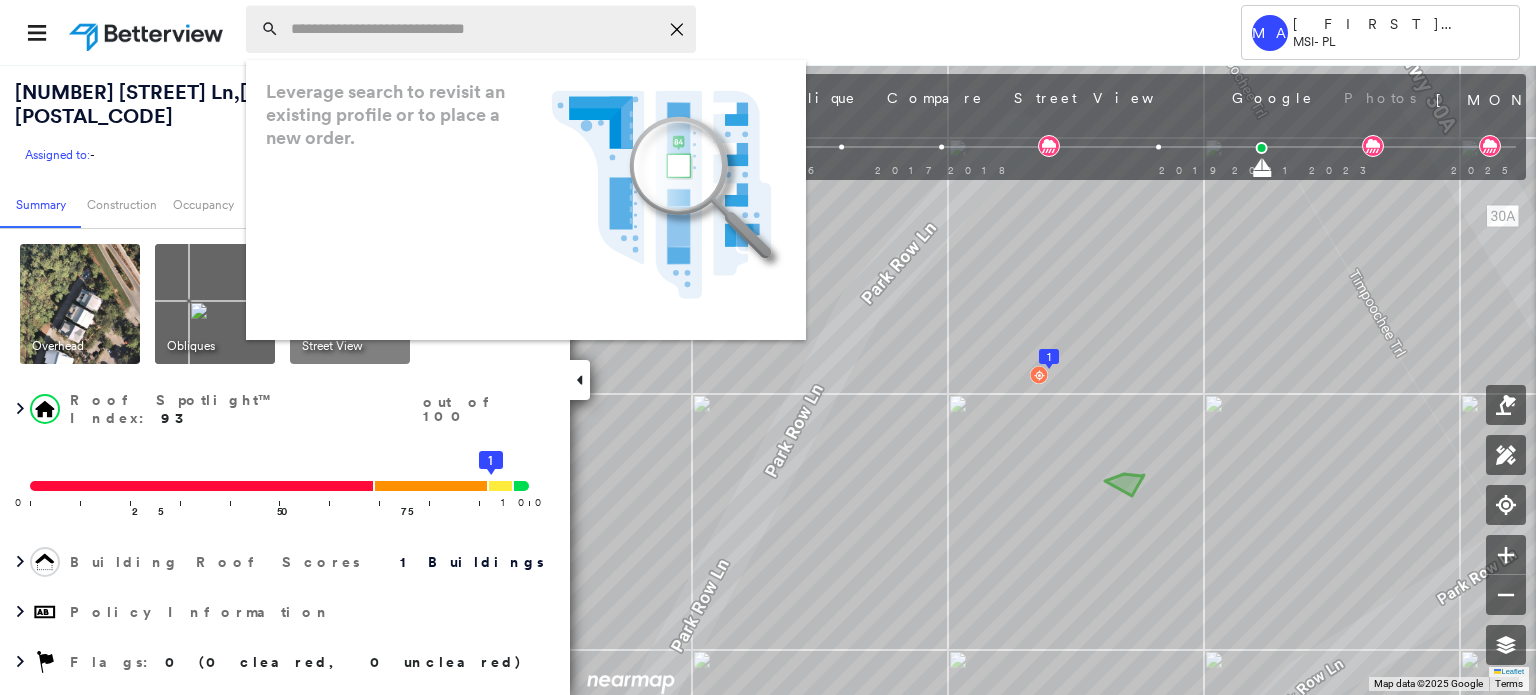 paste on "**********" 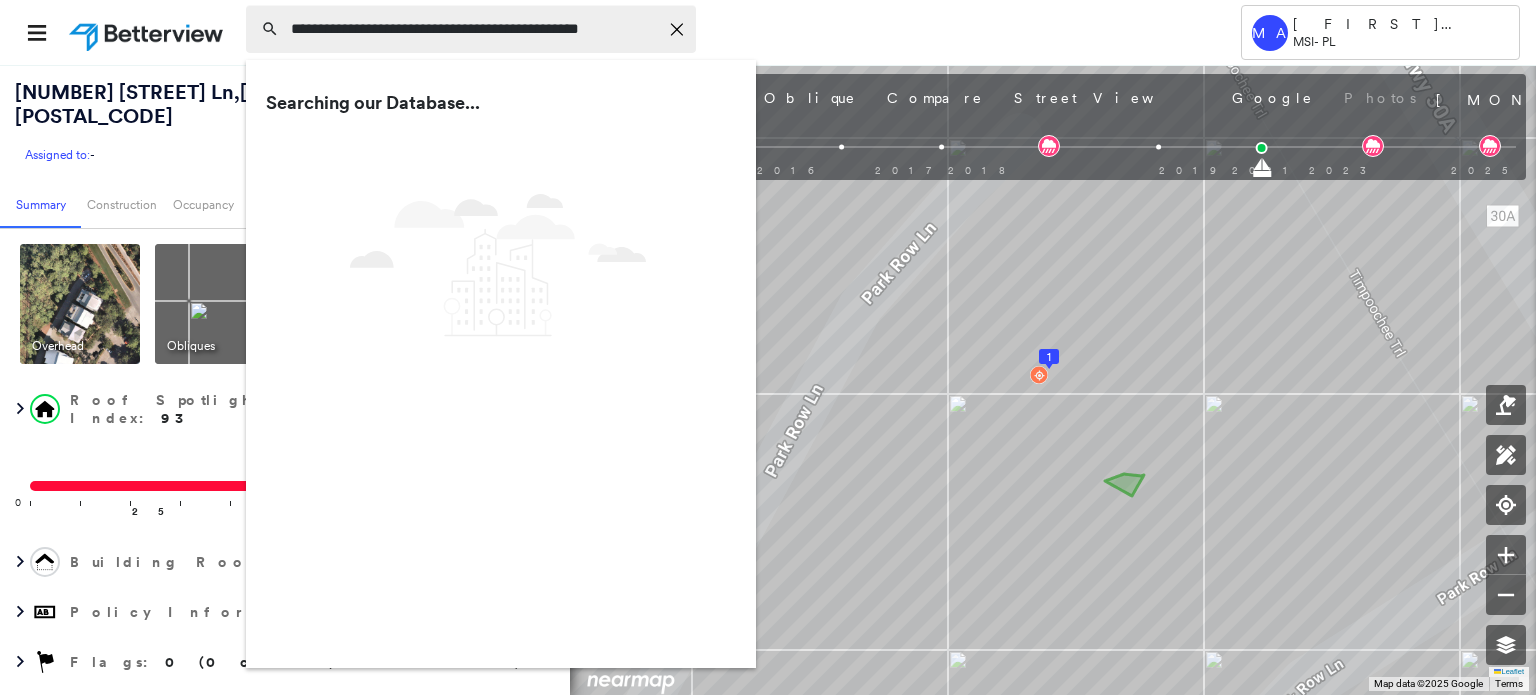 type on "**********" 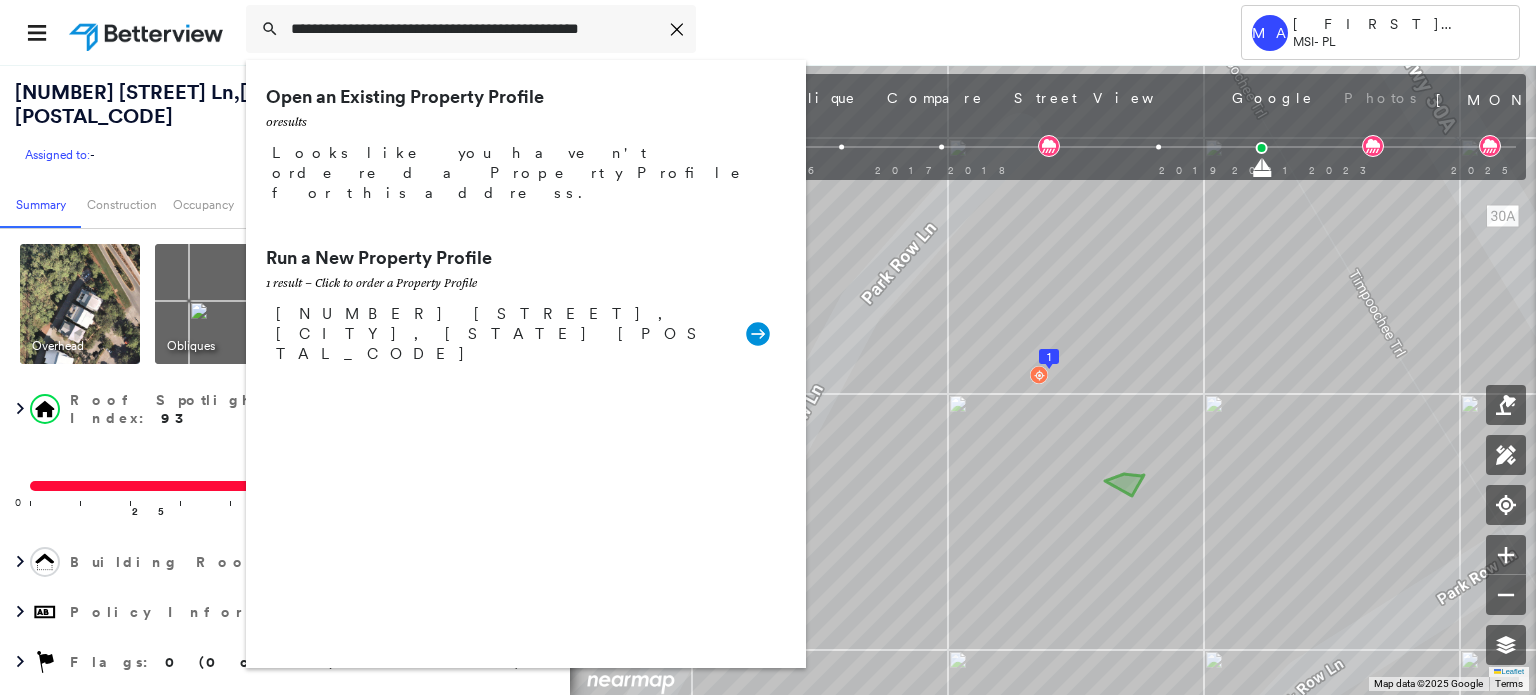drag, startPoint x: 478, startPoint y: 286, endPoint x: 549, endPoint y: 391, distance: 126.751724 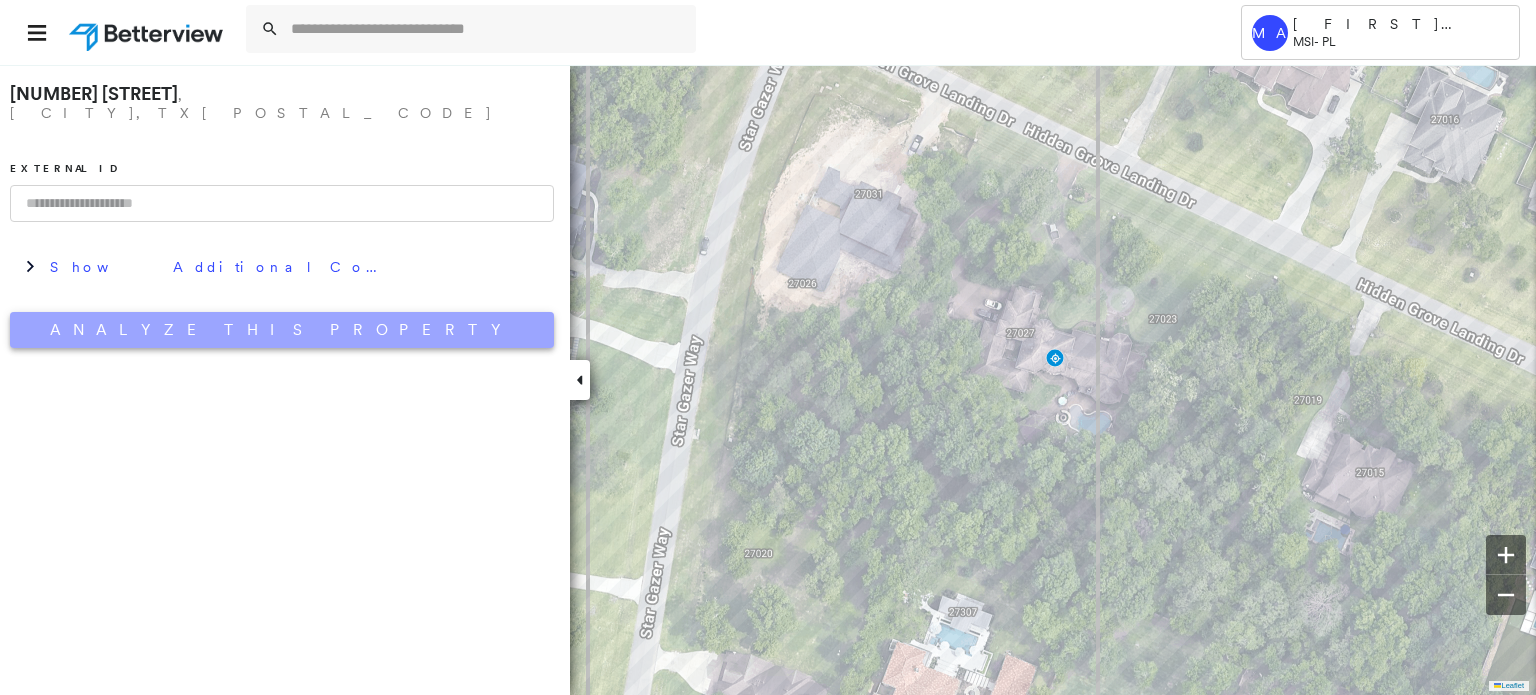 click on "Analyze This Property" at bounding box center (282, 330) 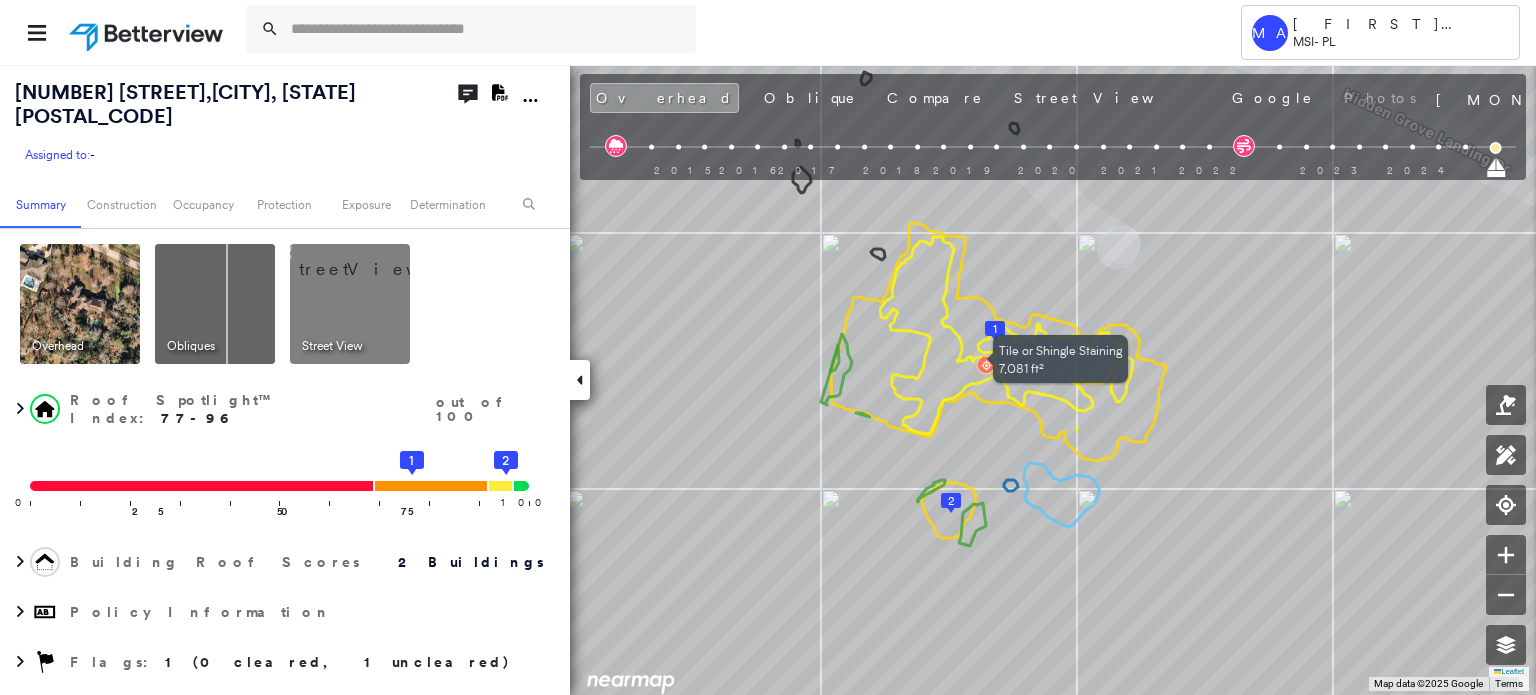 drag, startPoint x: 1171, startPoint y: 364, endPoint x: 1034, endPoint y: 412, distance: 145.16542 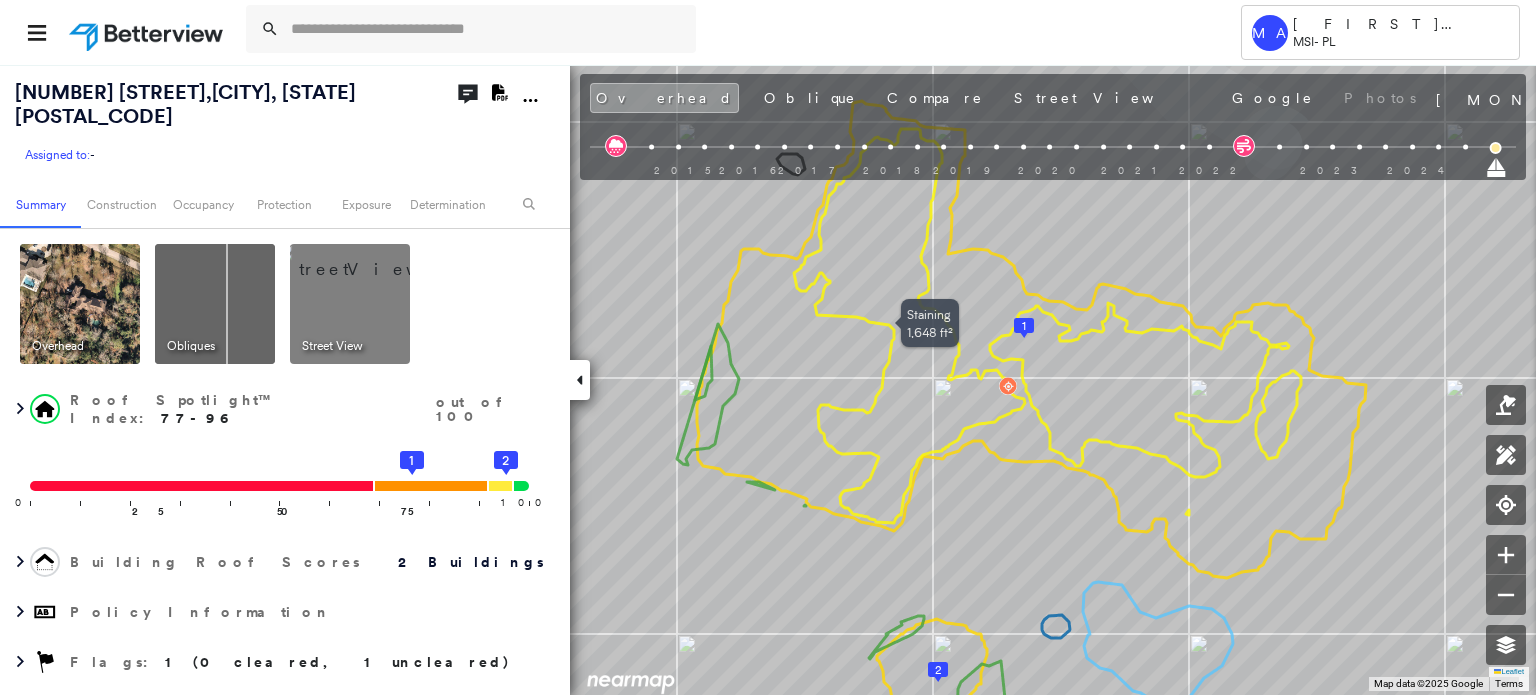drag, startPoint x: 959, startPoint y: 343, endPoint x: 958, endPoint y: 382, distance: 39.012817 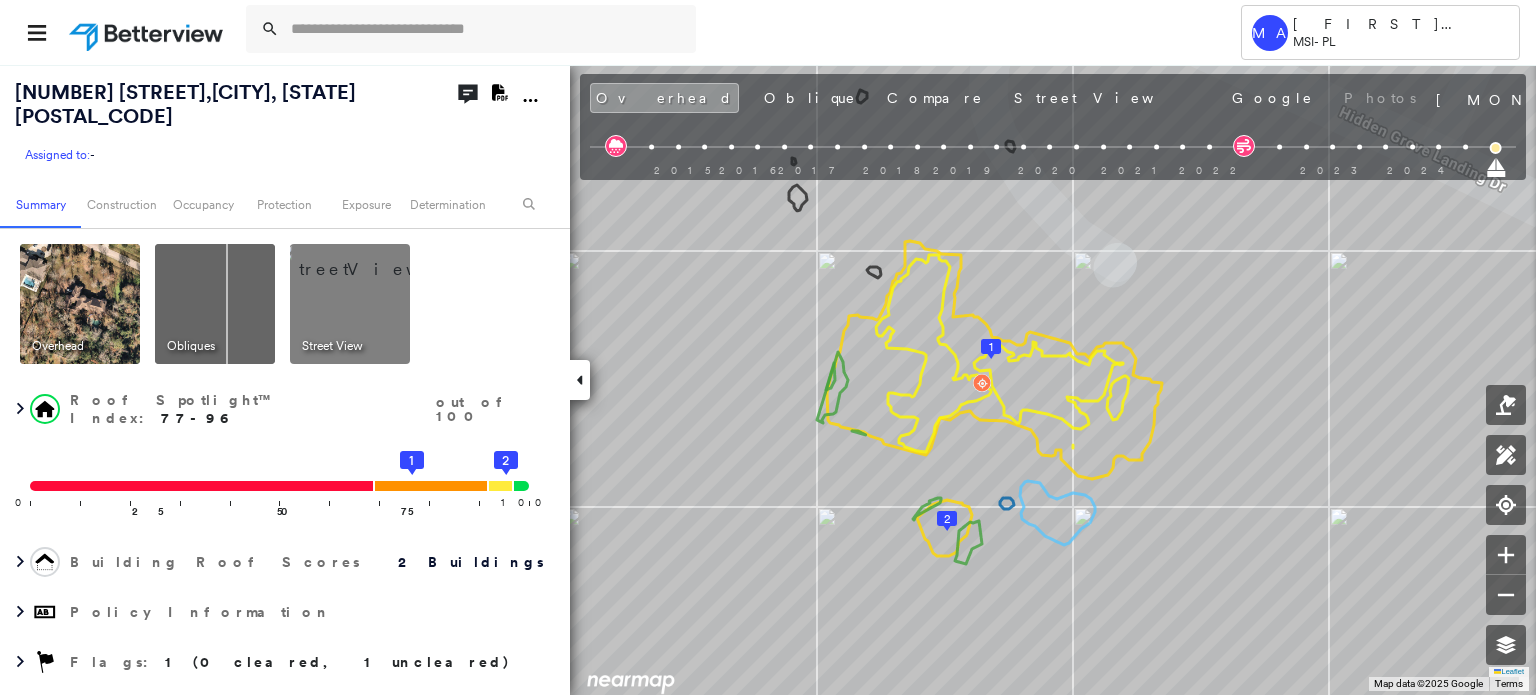 click at bounding box center [1438, 147] 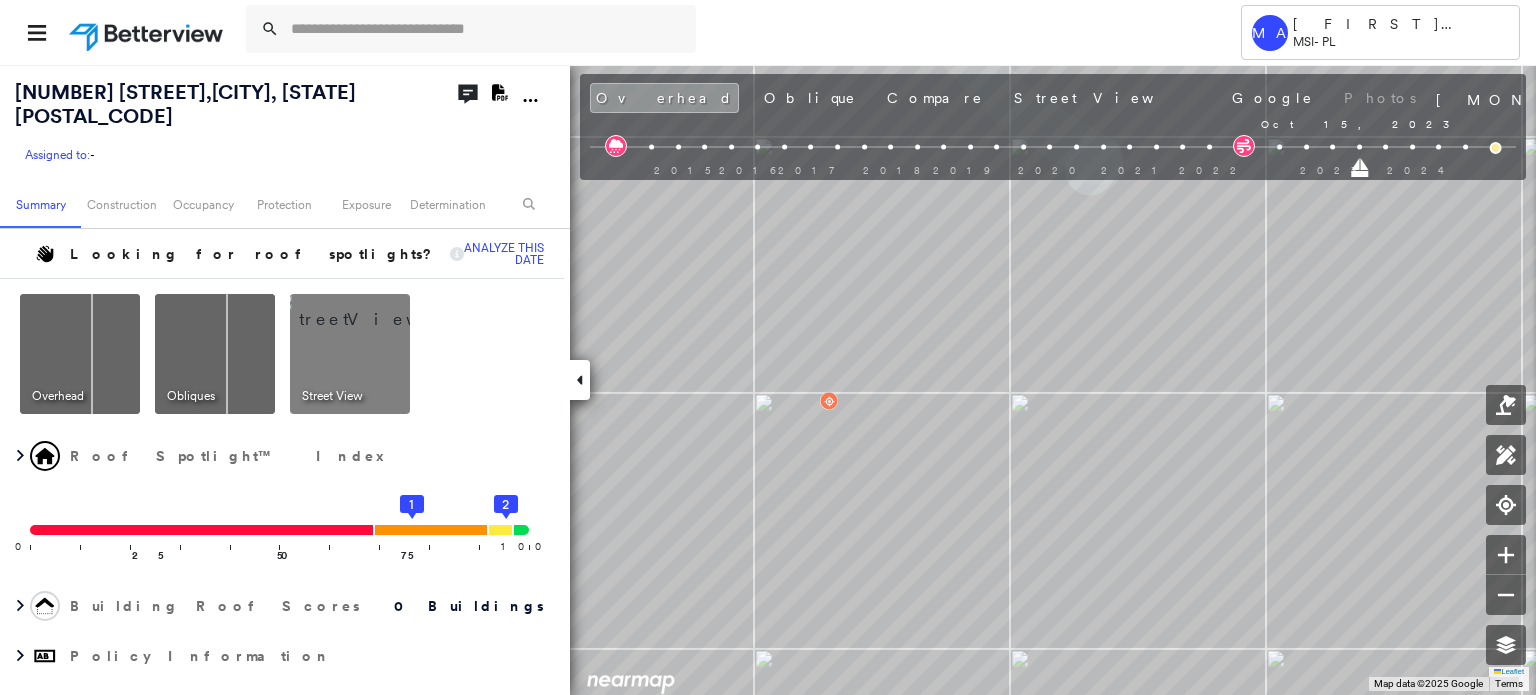 click on "[MONTH] 15, 2023 [MONTH] 15, 2023" at bounding box center [1053, 166] 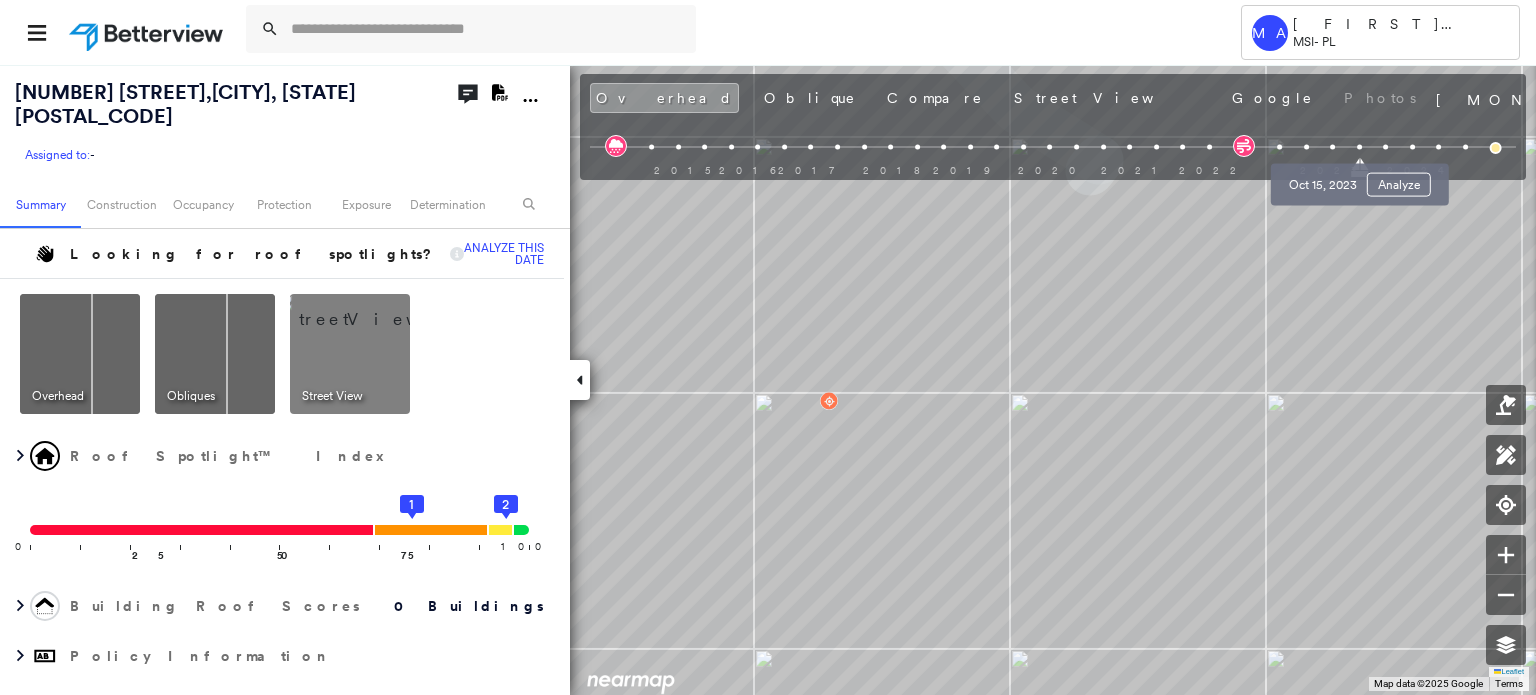 click on "[MONTH] 15, 2023 Analyze" at bounding box center [1360, 179] 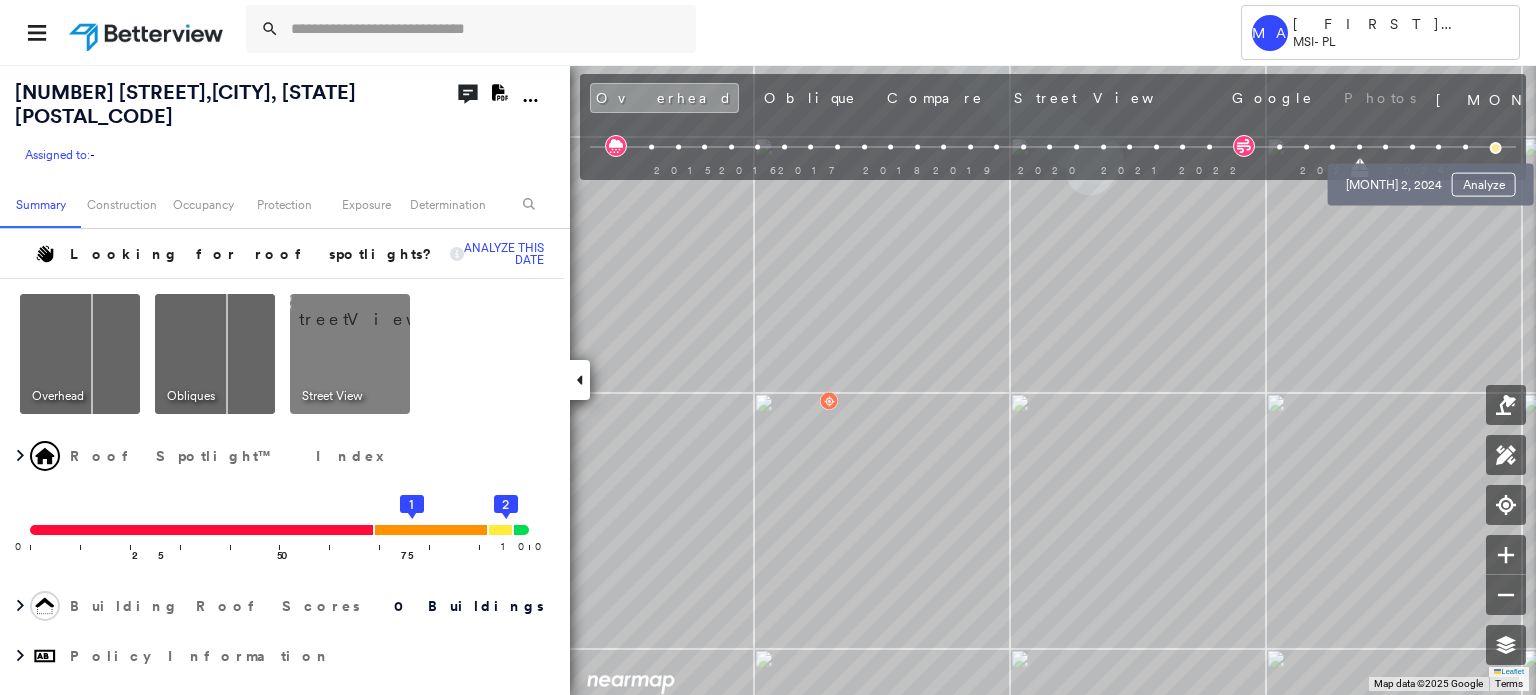 click at bounding box center (1412, 147) 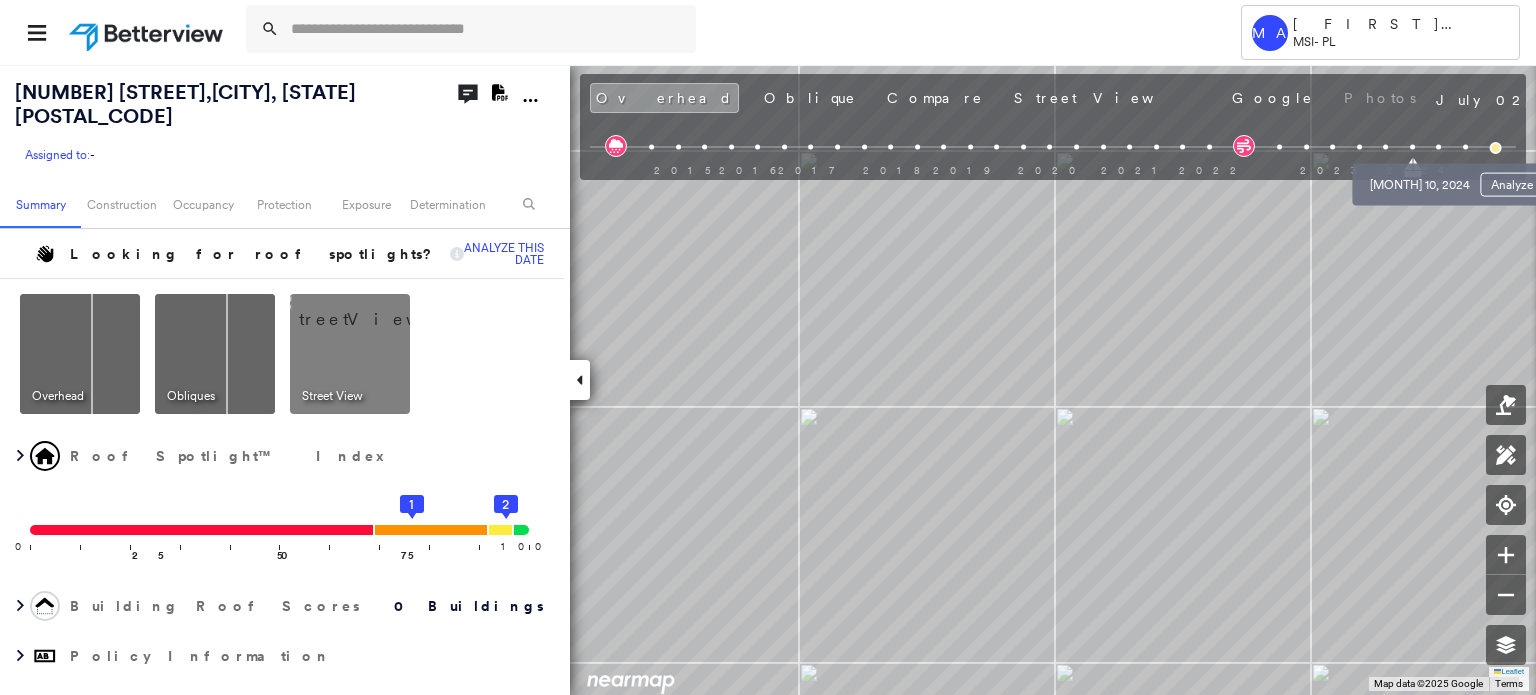 click at bounding box center [1438, 147] 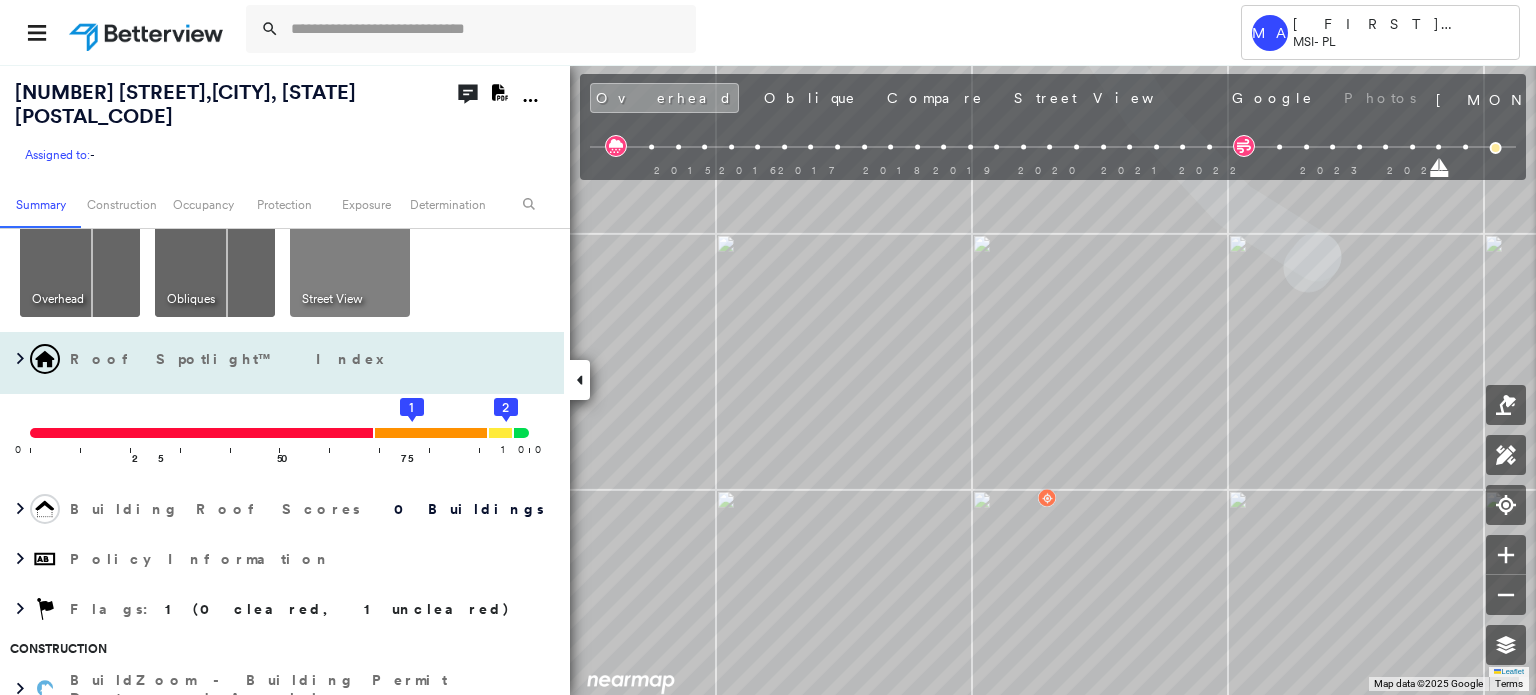 scroll, scrollTop: 0, scrollLeft: 0, axis: both 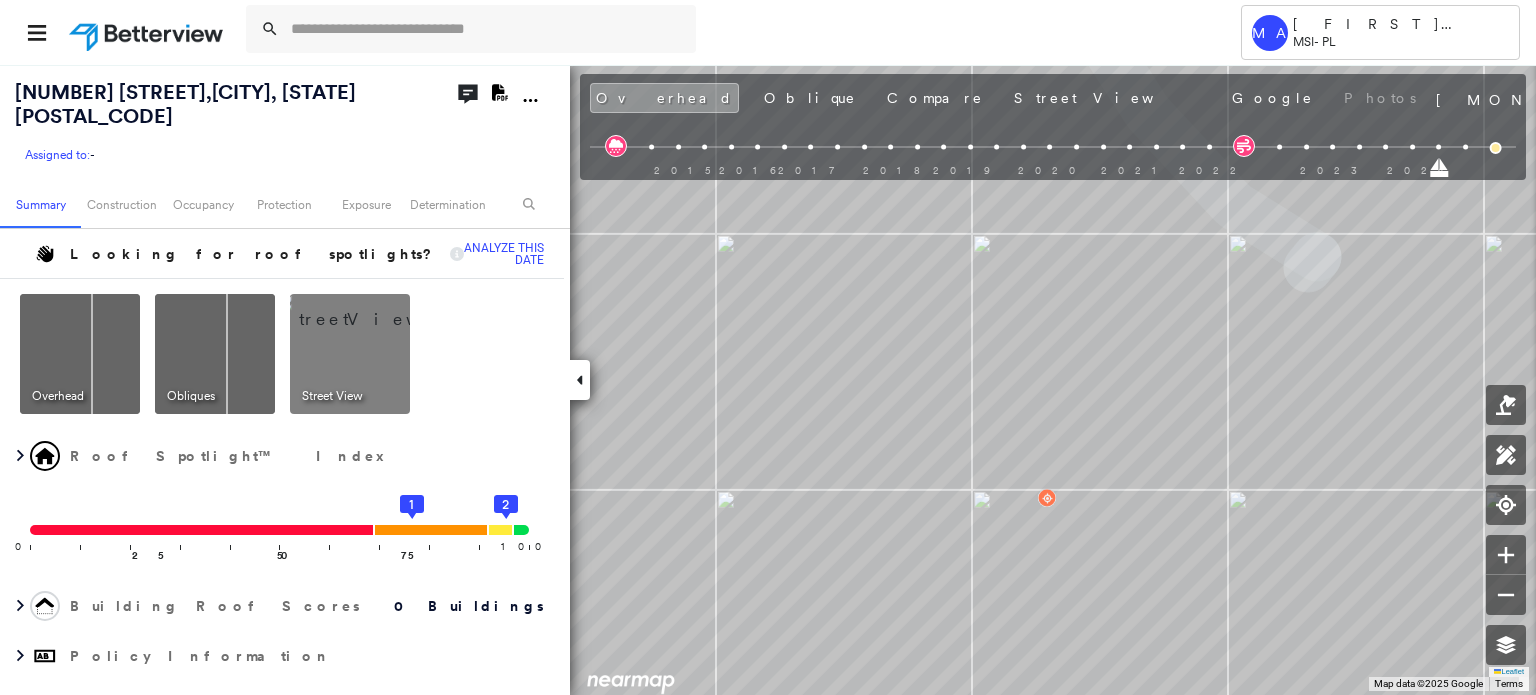click at bounding box center [80, 354] 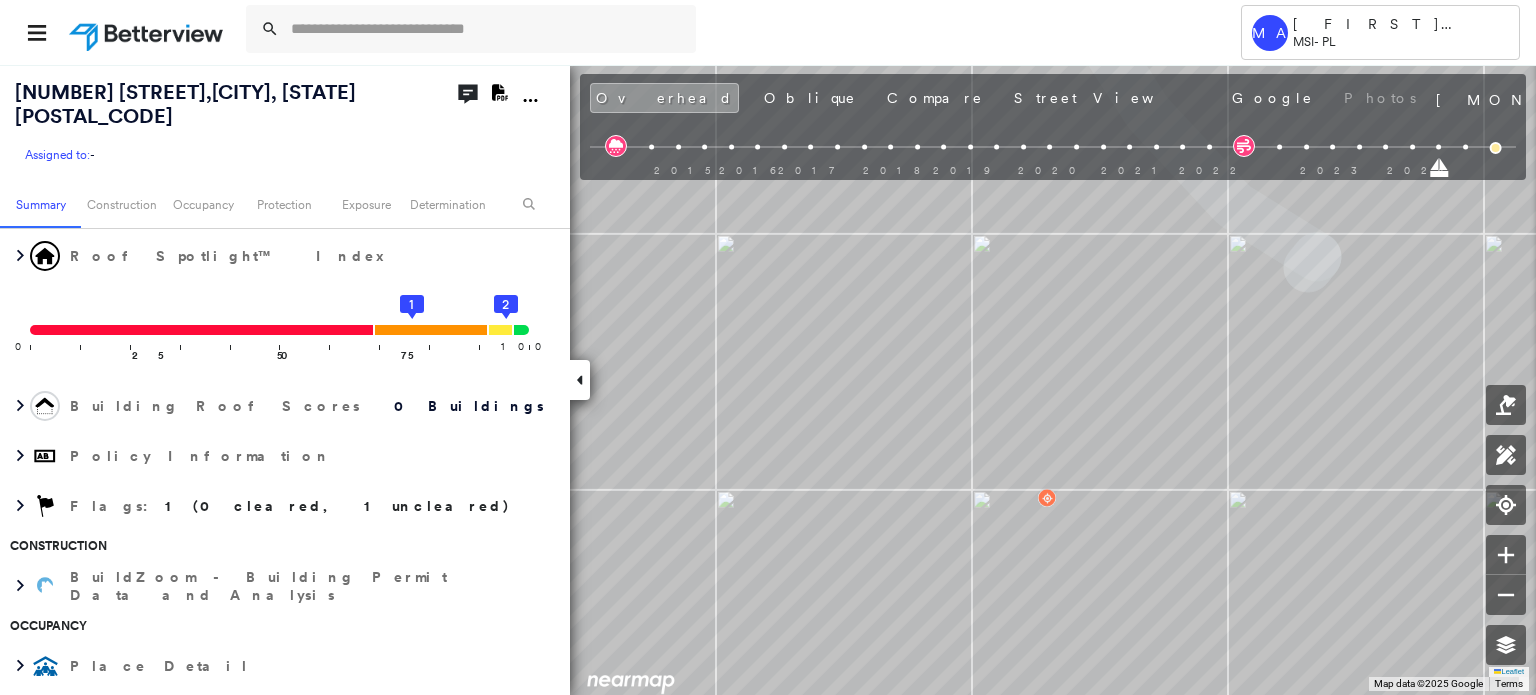 scroll, scrollTop: 0, scrollLeft: 0, axis: both 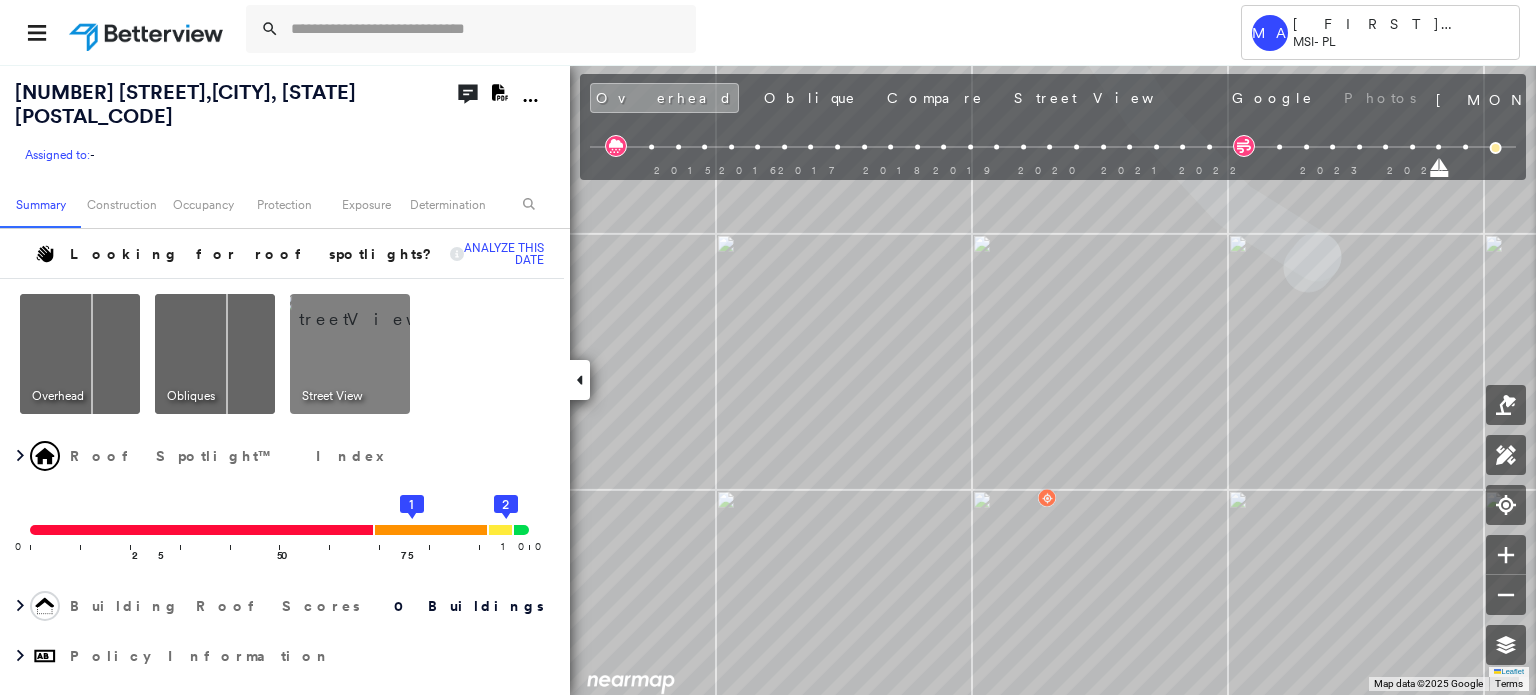 click at bounding box center (1496, 148) 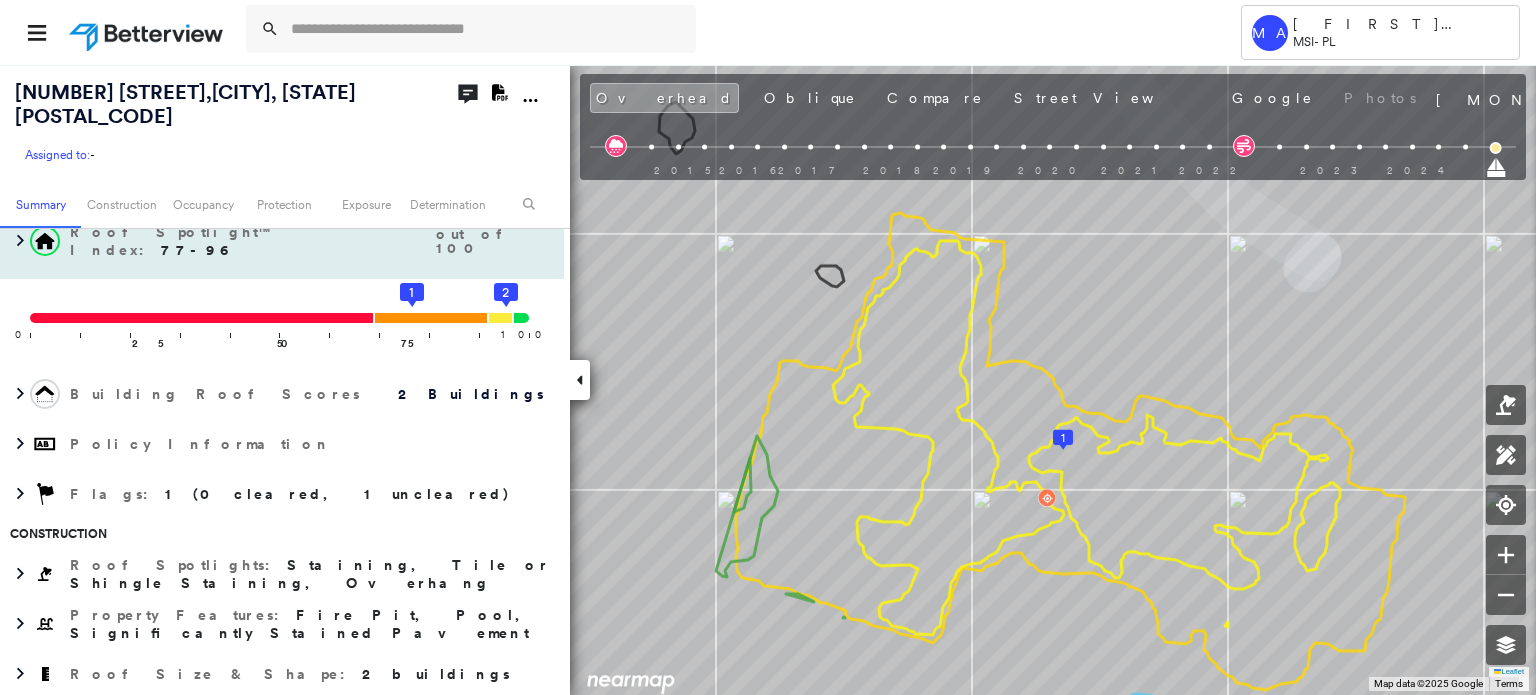 scroll, scrollTop: 200, scrollLeft: 0, axis: vertical 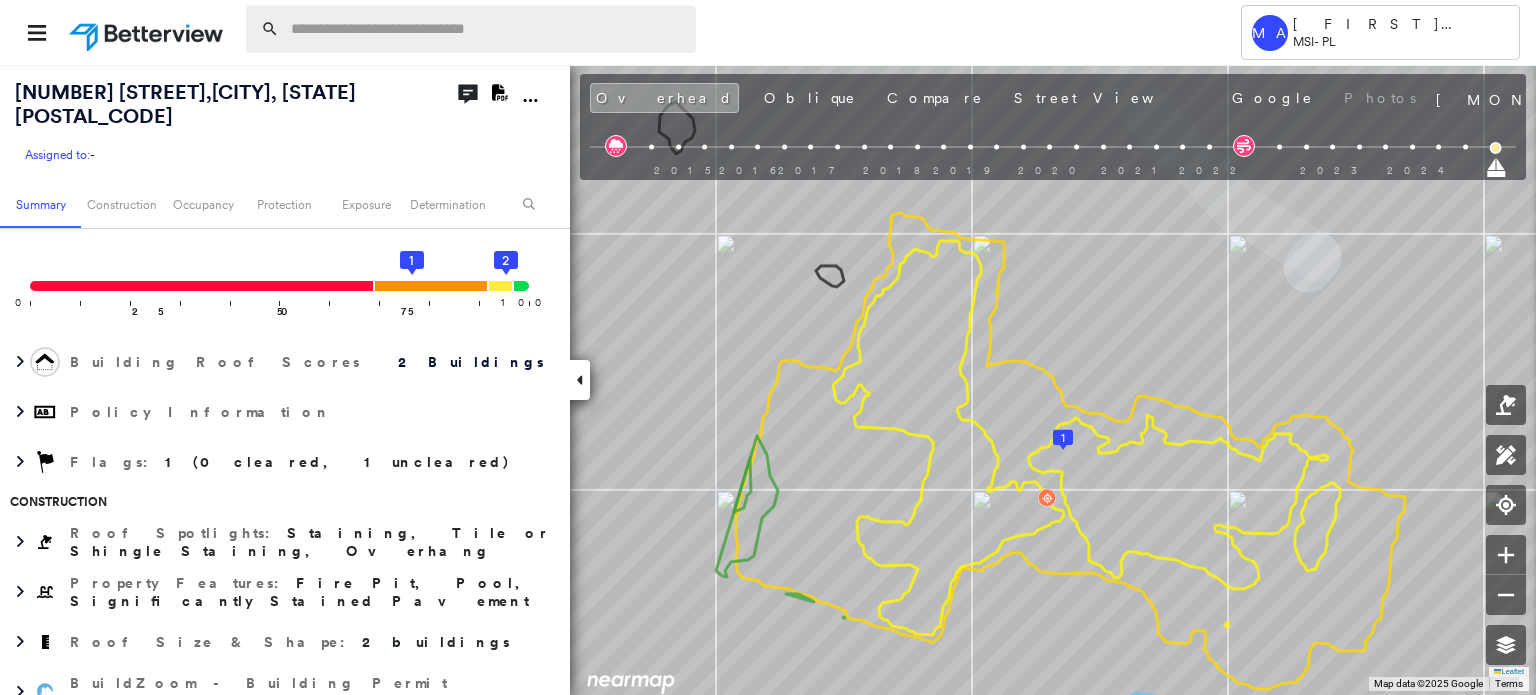 click at bounding box center [487, 29] 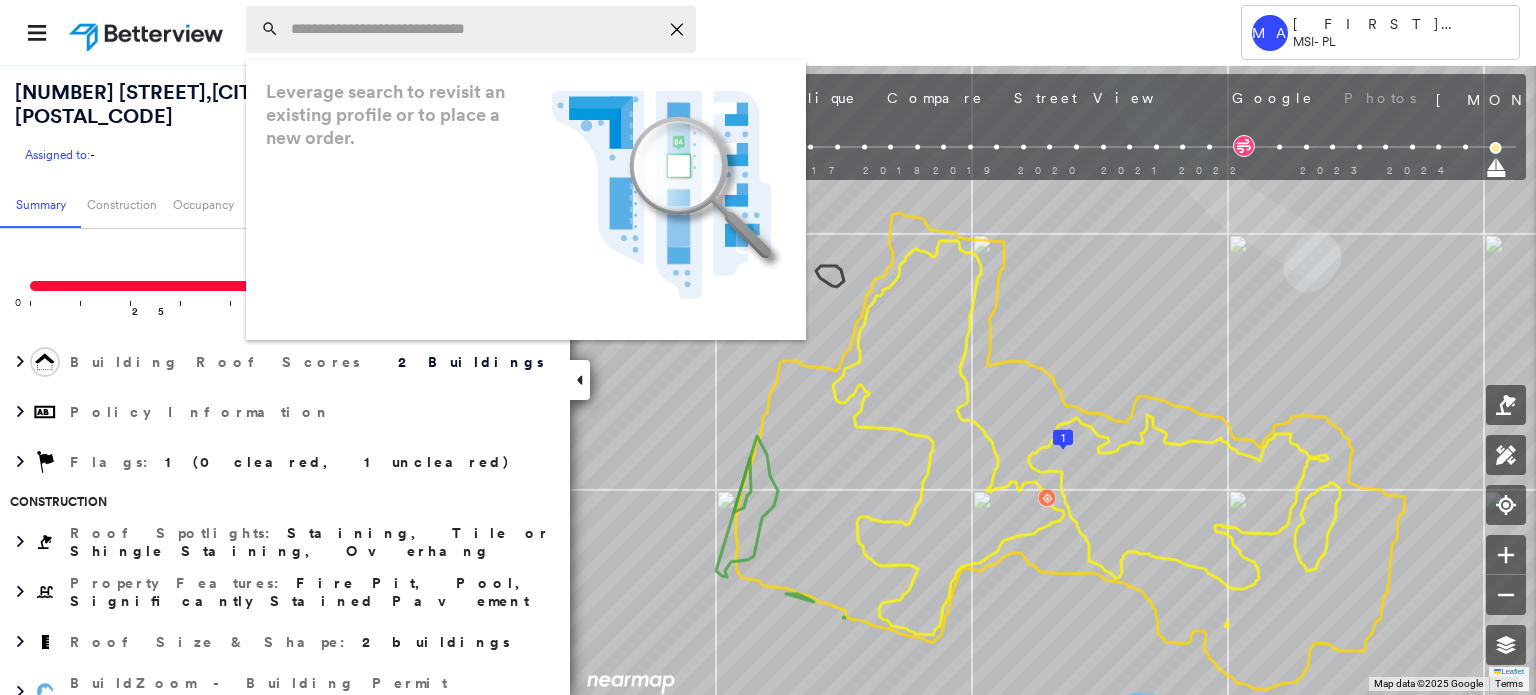 paste on "**********" 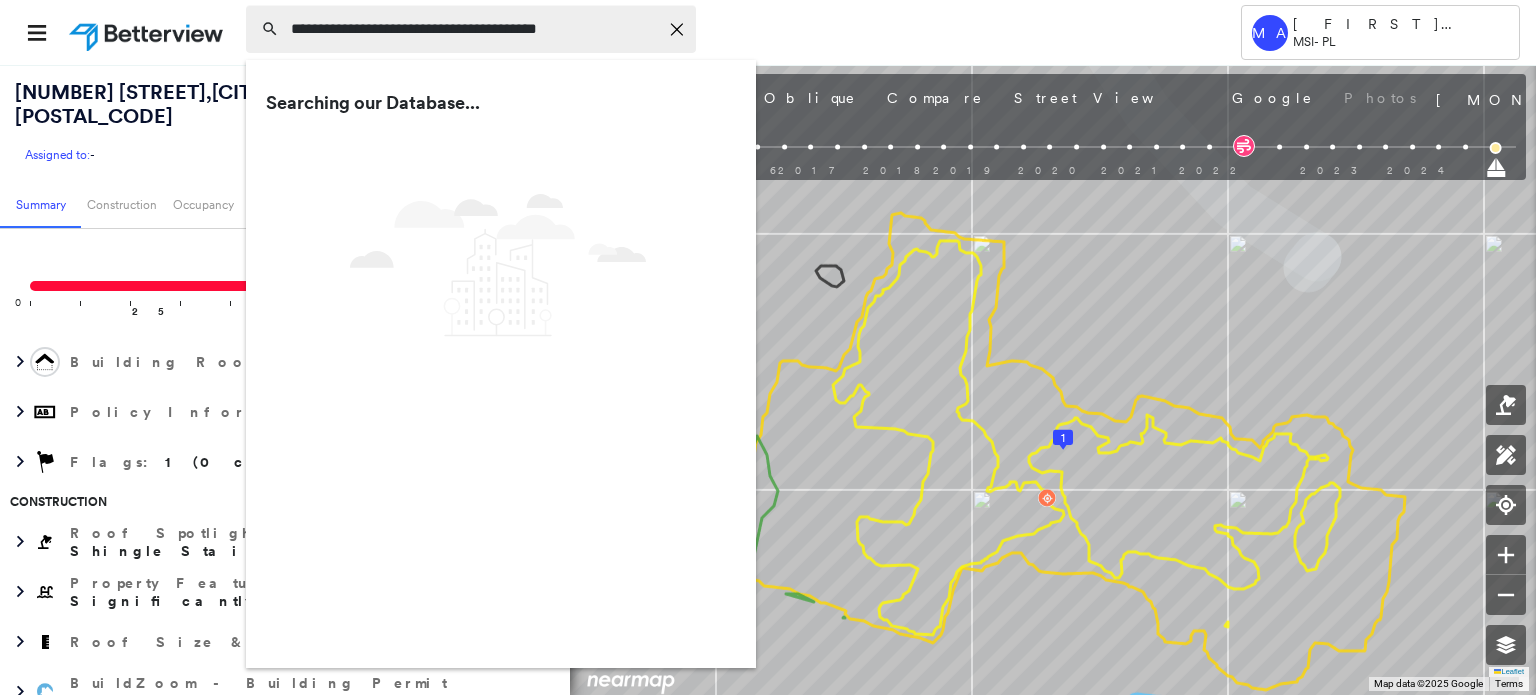 type on "**********" 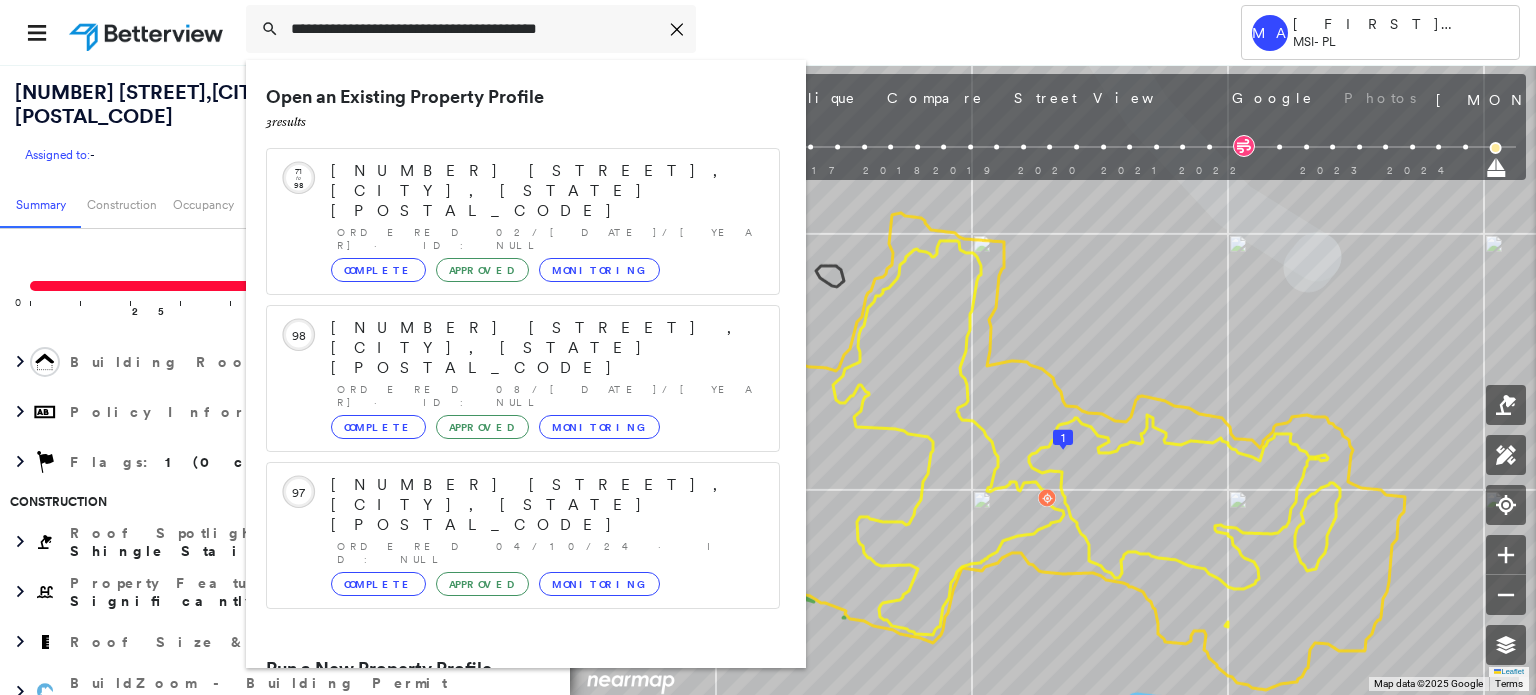 click on "[NUMBER] [STREET], [CITY], [STATE] [POSTAL_CODE]" at bounding box center (501, 745) 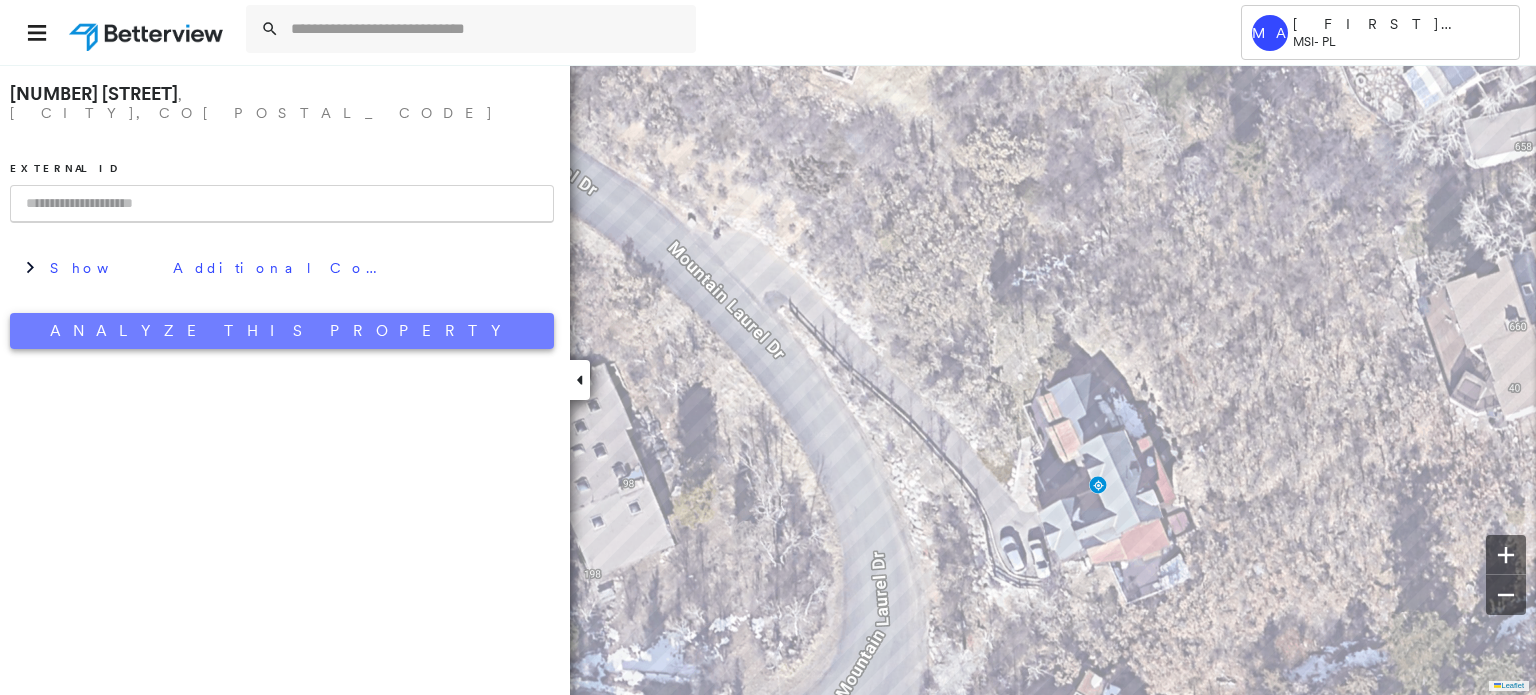 click on "Analyze This Property" at bounding box center (282, 331) 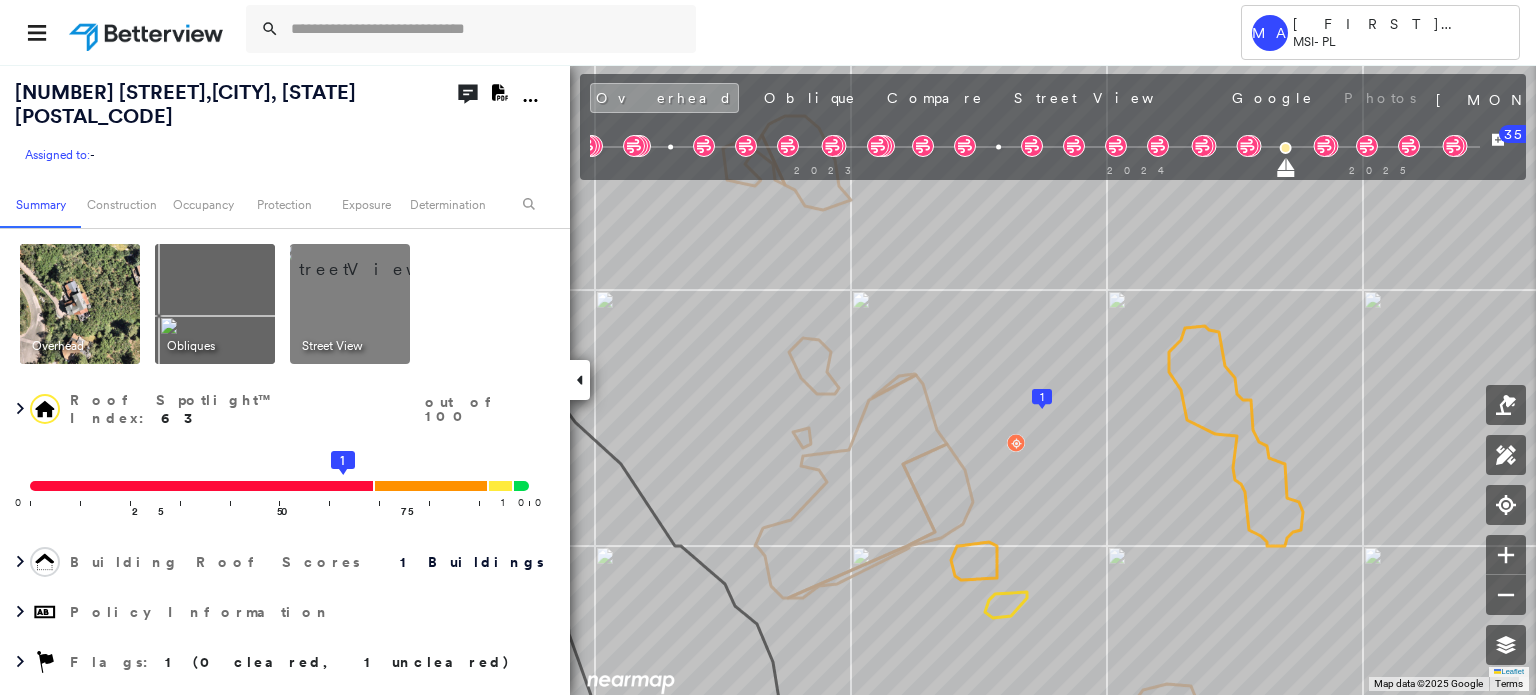 click at bounding box center (215, 304) 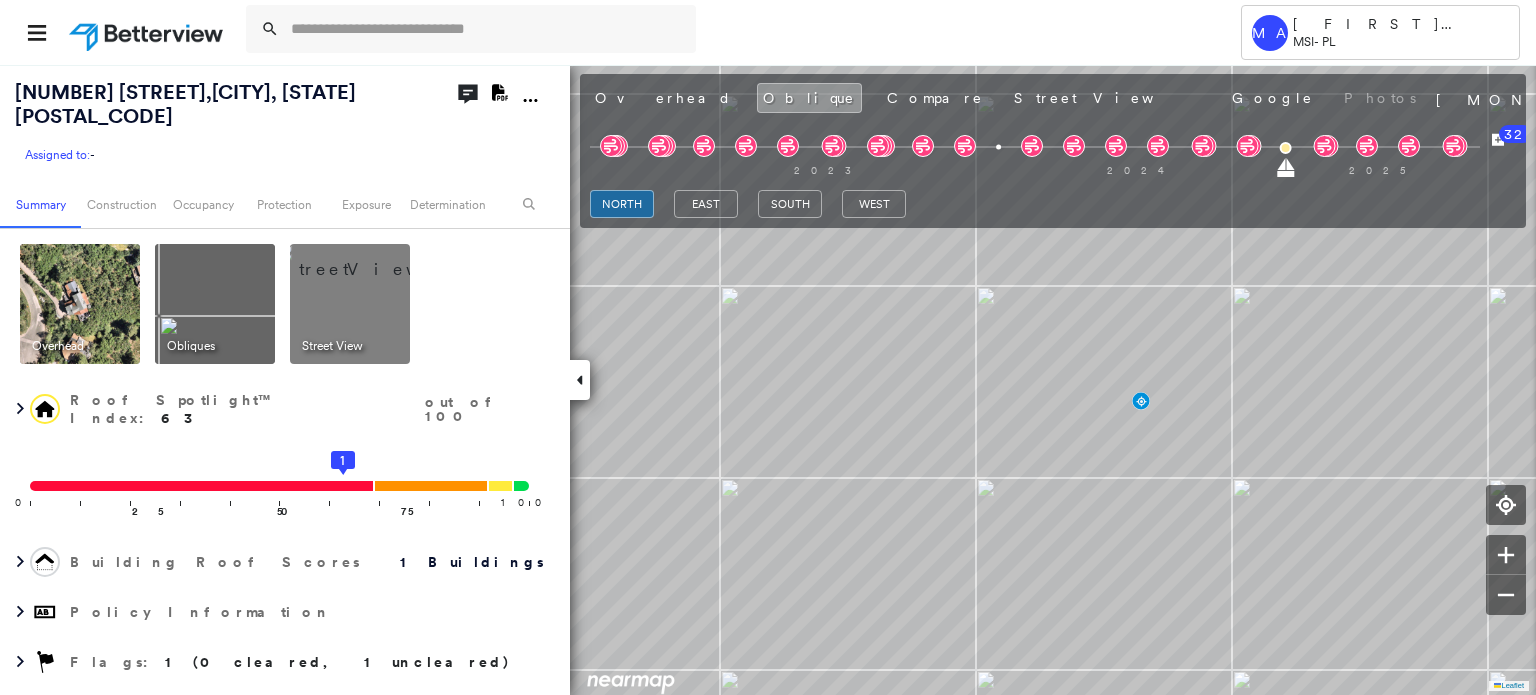 click at bounding box center (80, 304) 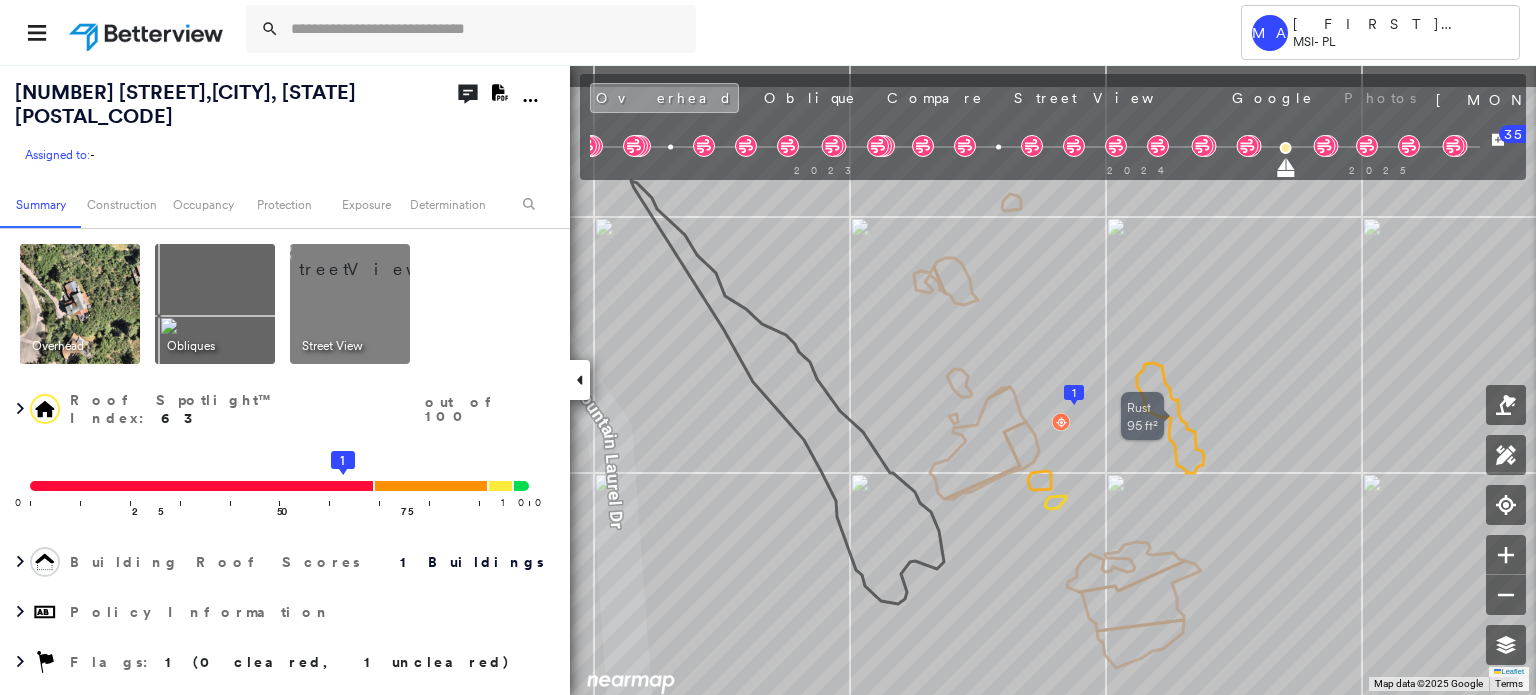 click 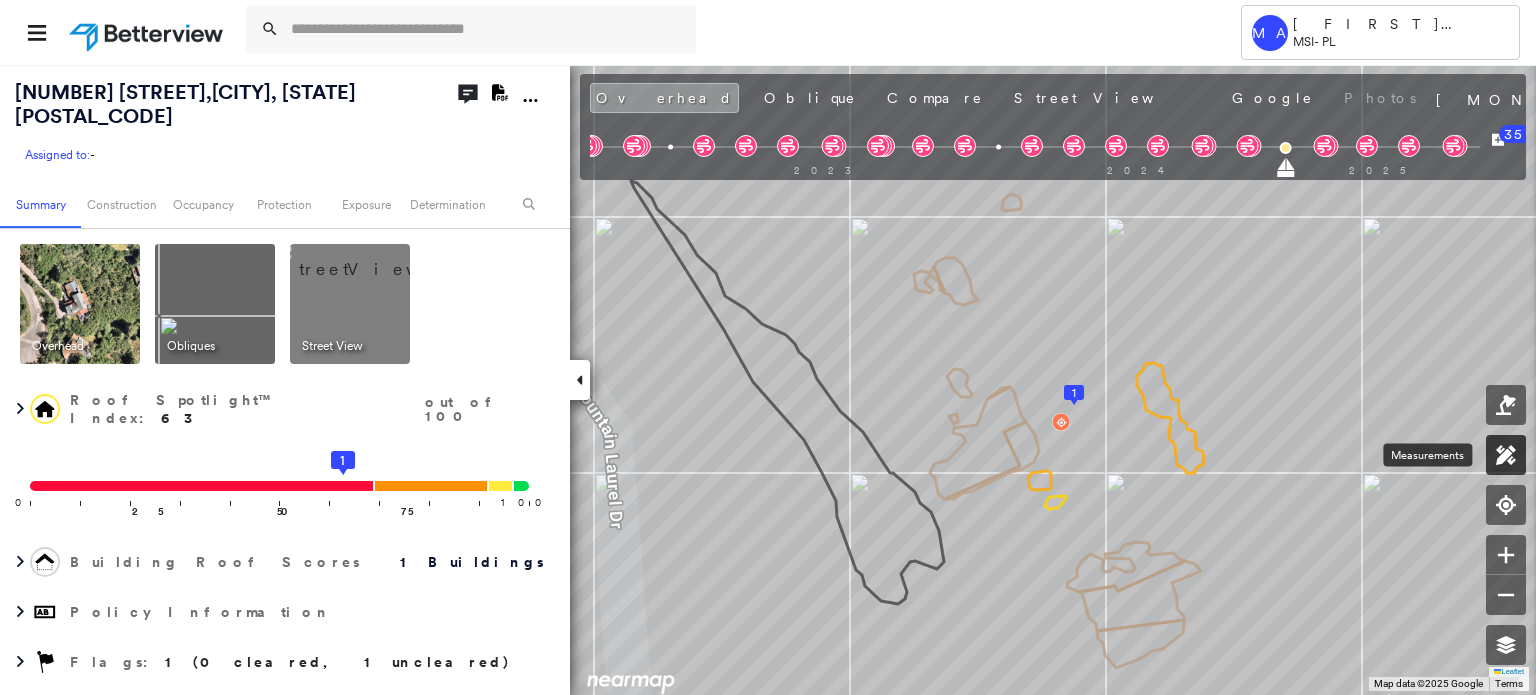 click 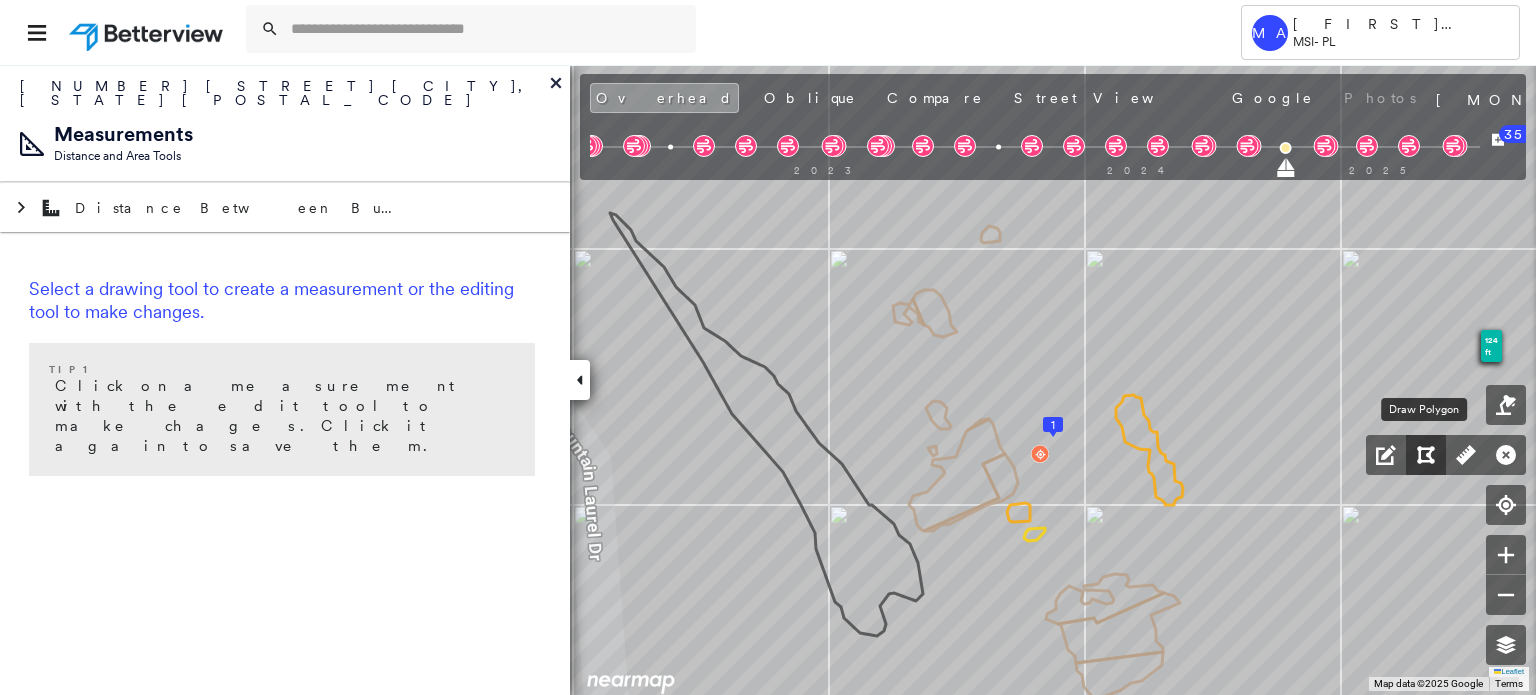 drag, startPoint x: 1431, startPoint y: 456, endPoint x: 1443, endPoint y: 459, distance: 12.369317 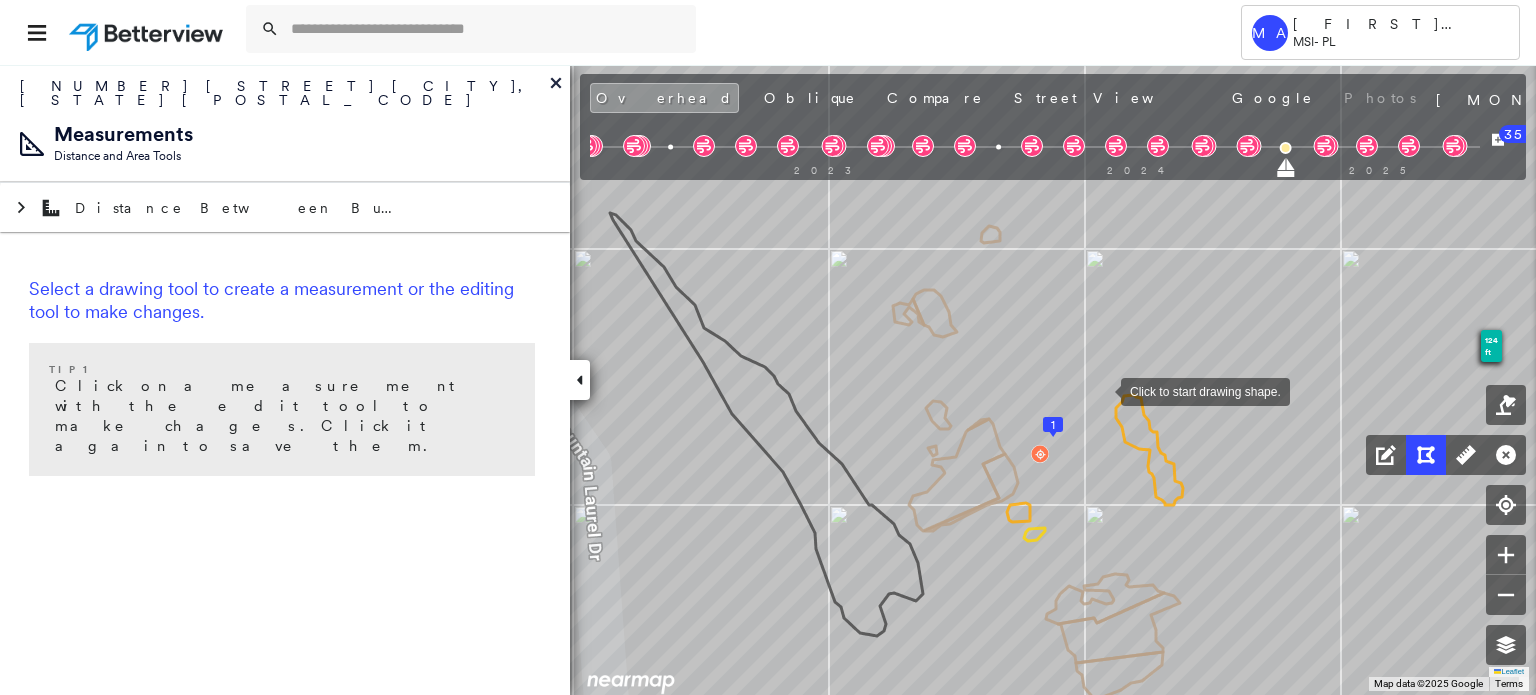 click at bounding box center [1101, 390] 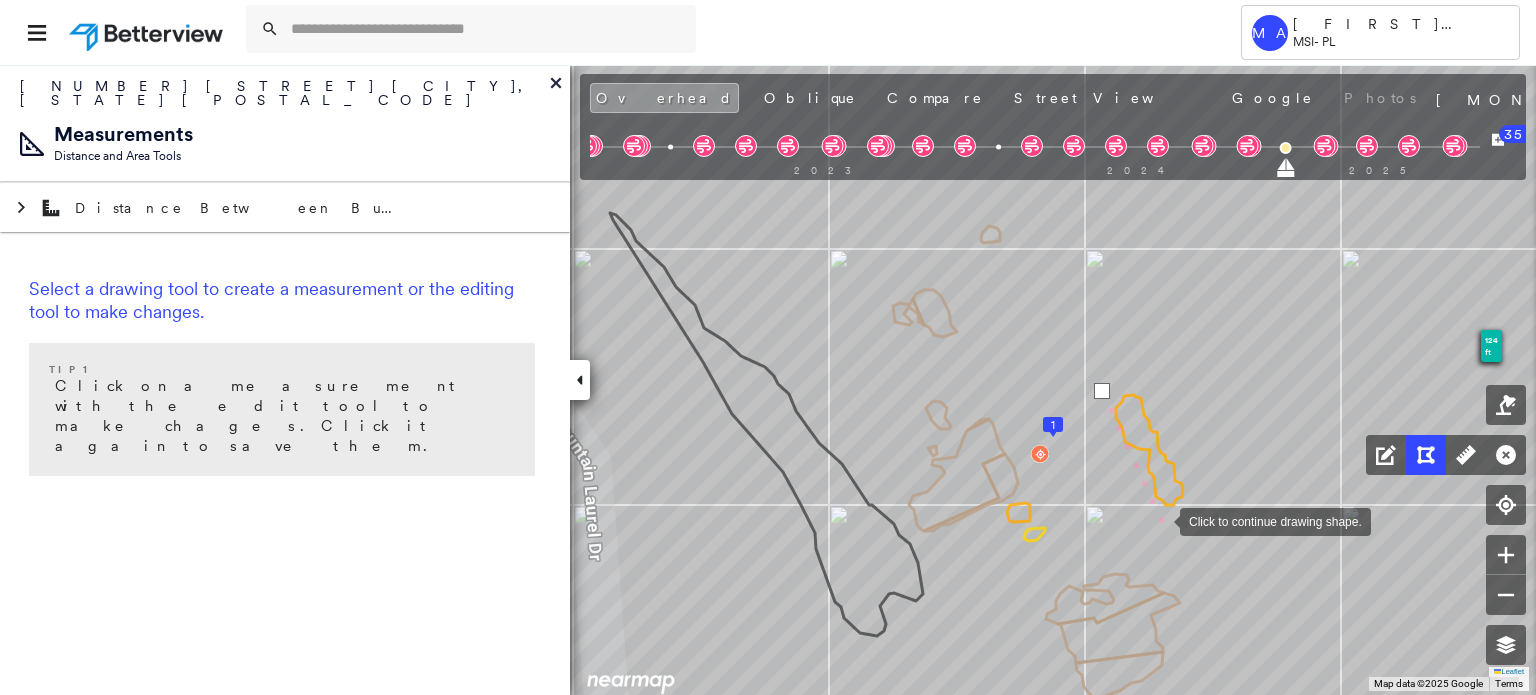 click at bounding box center [1160, 520] 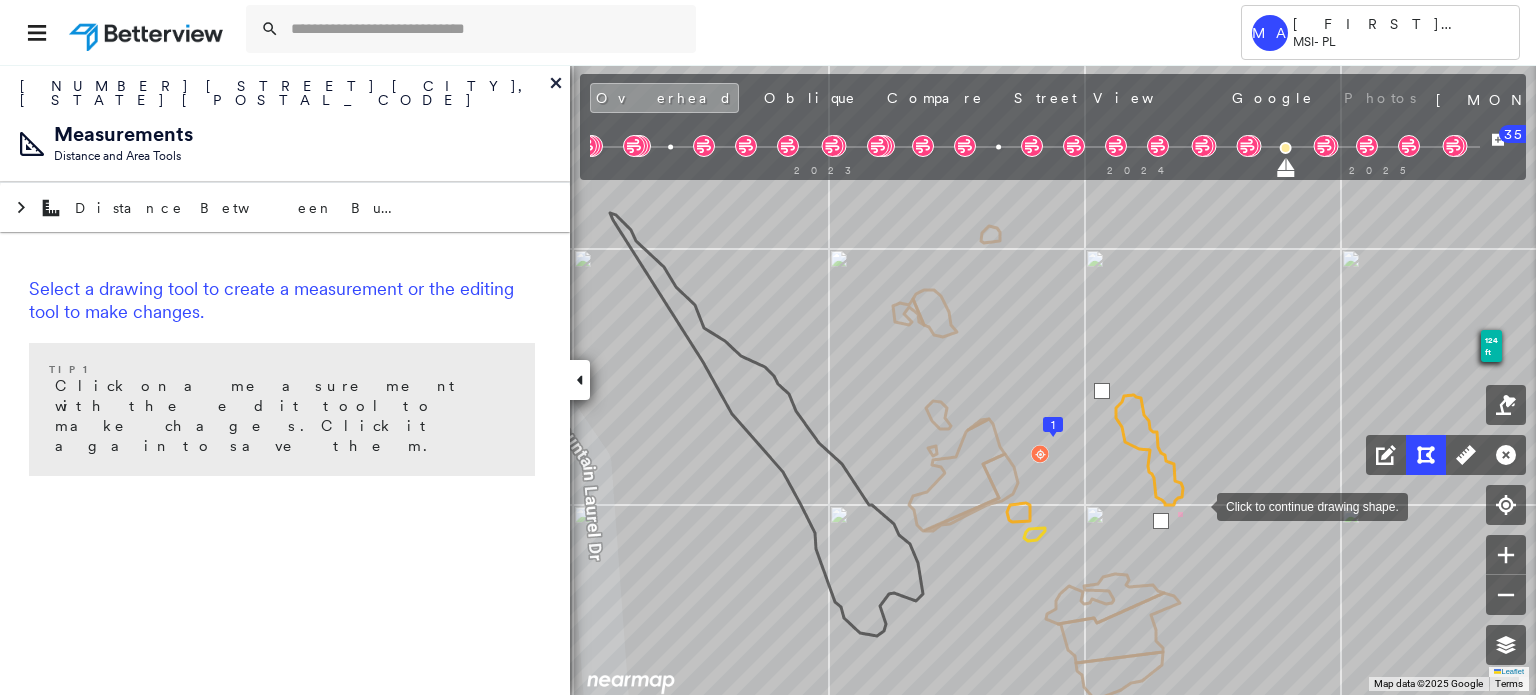 click at bounding box center (1197, 505) 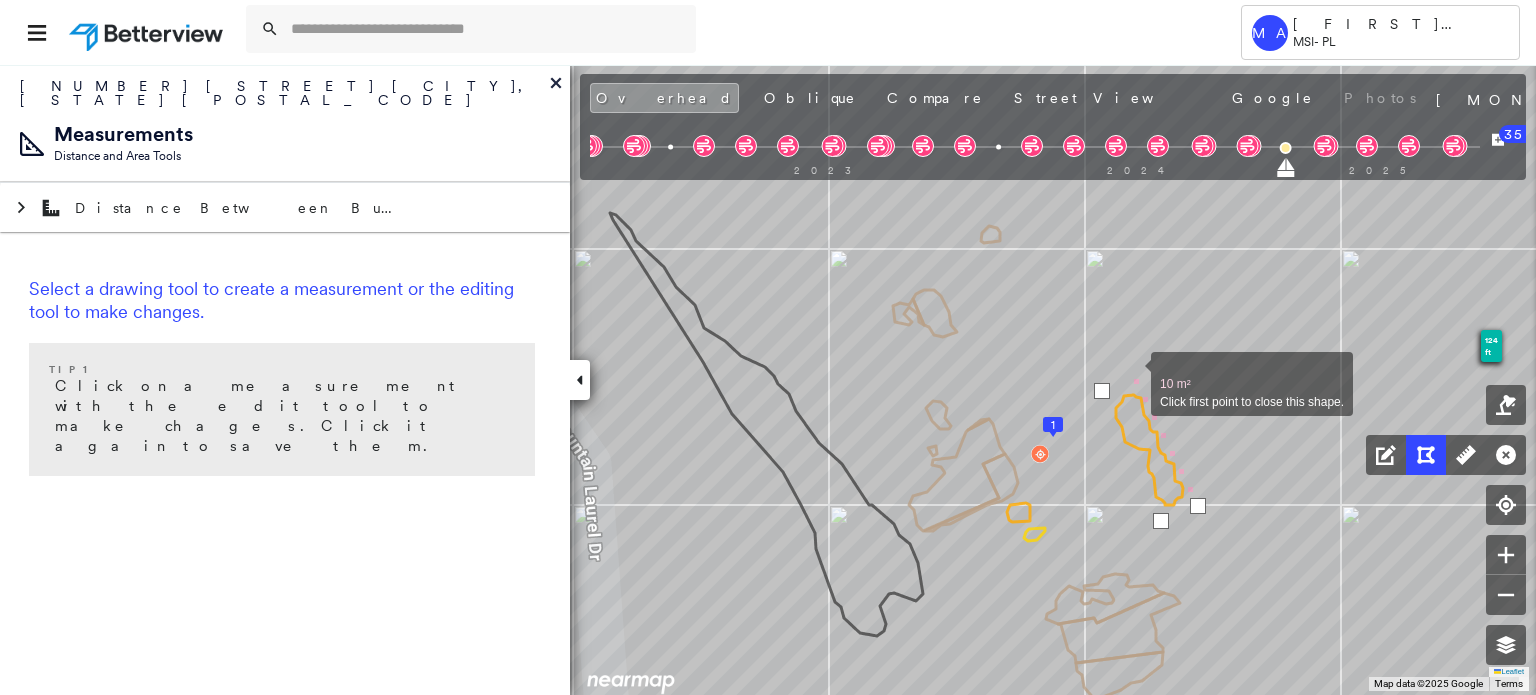 click at bounding box center (1131, 373) 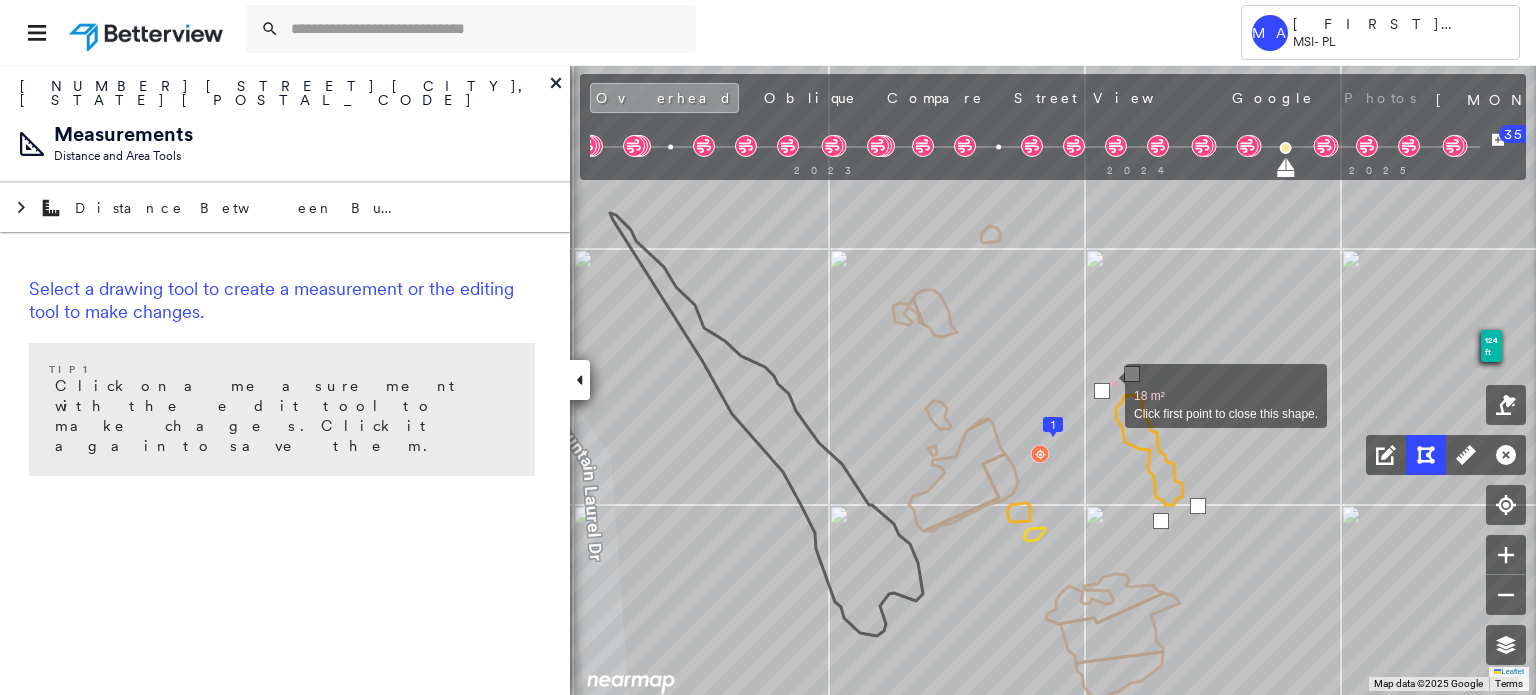 click at bounding box center (1102, 391) 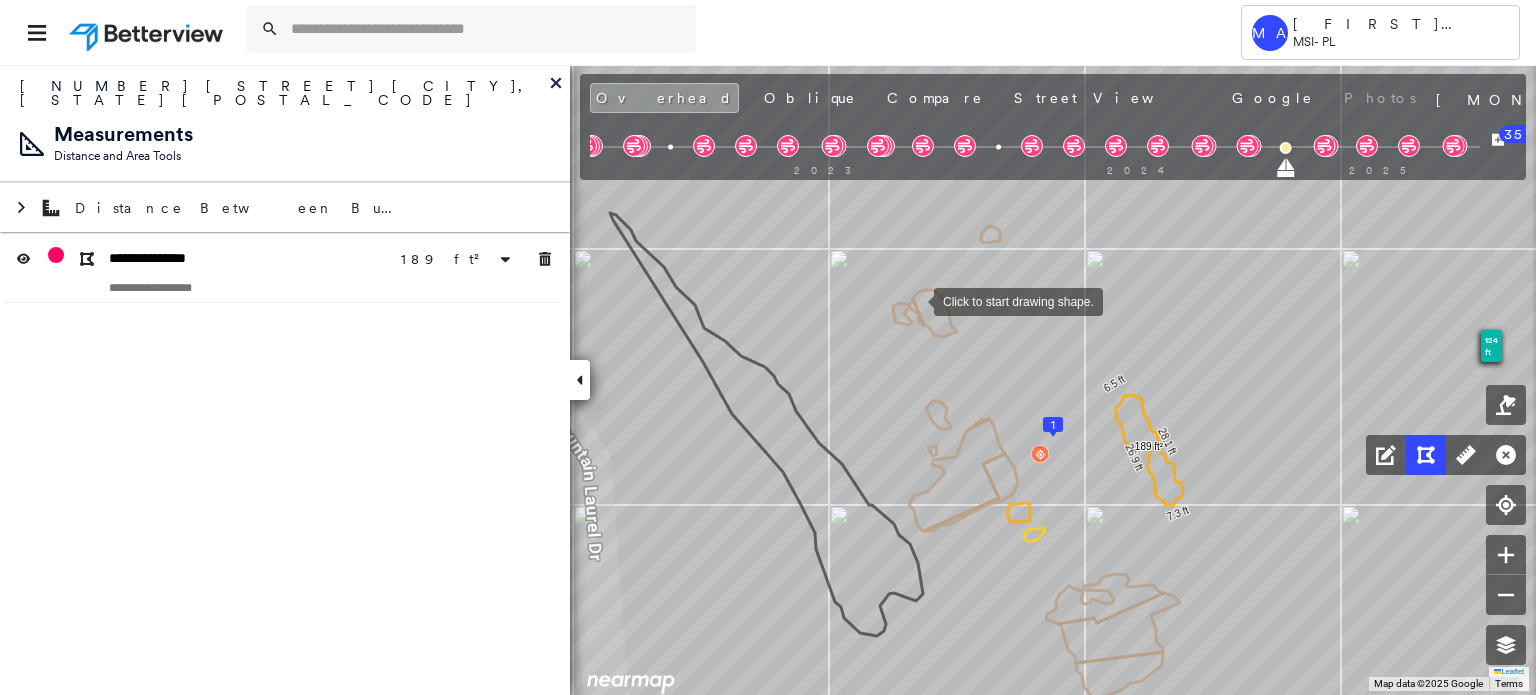 click at bounding box center [914, 300] 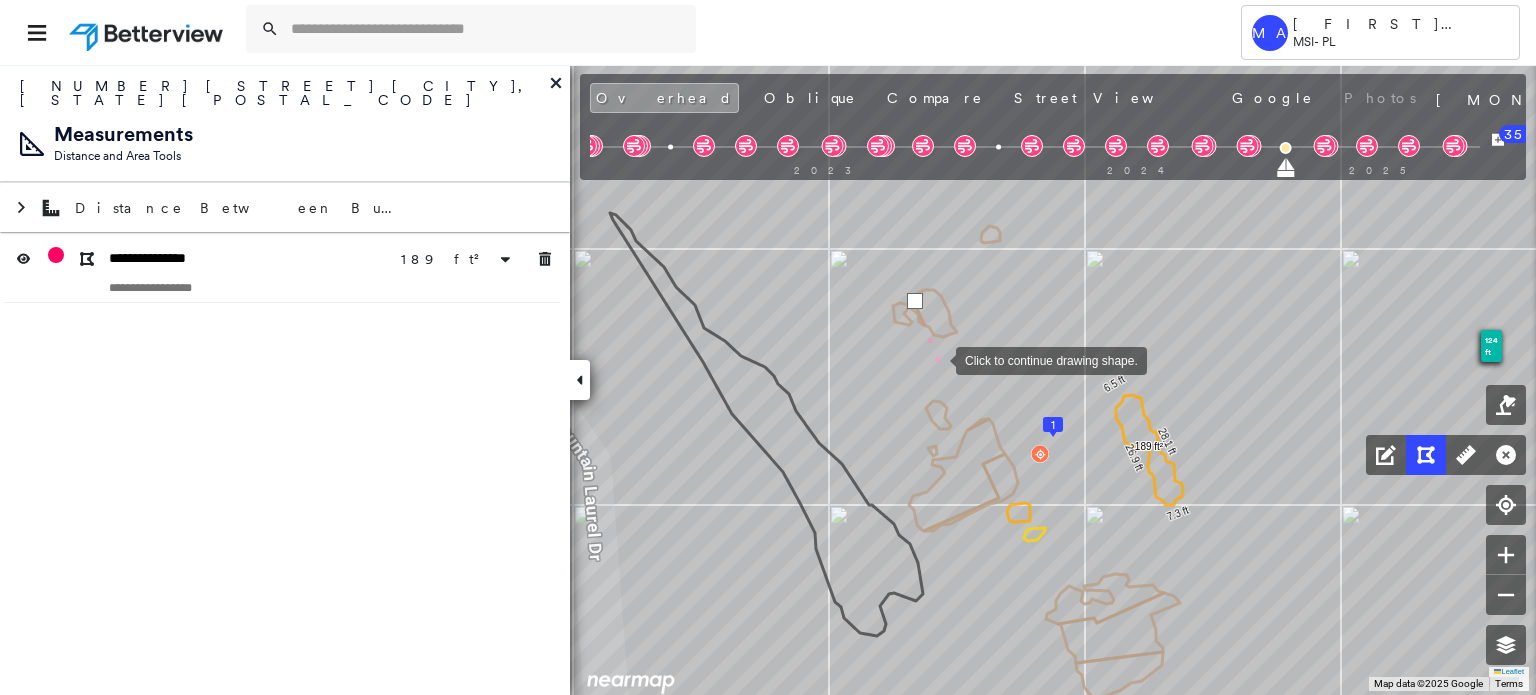 click at bounding box center [936, 359] 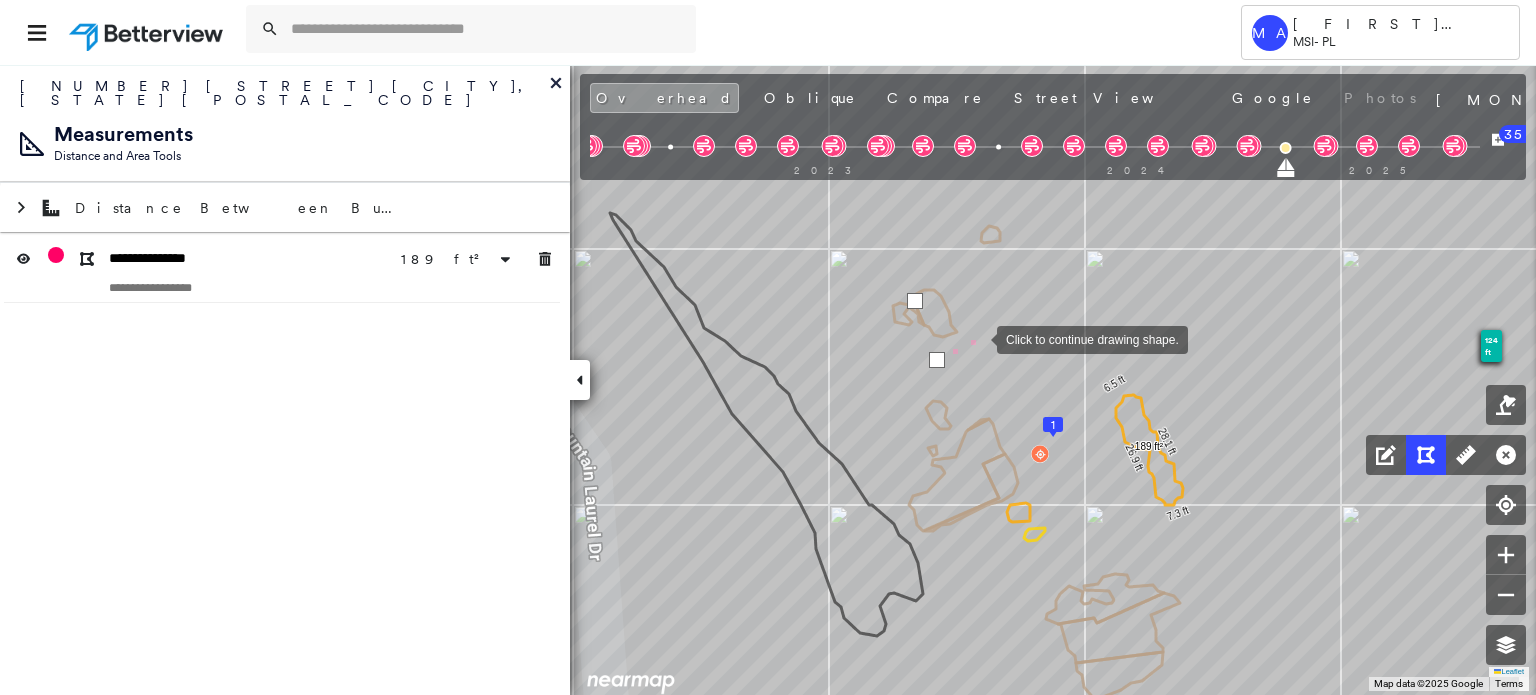click at bounding box center [977, 338] 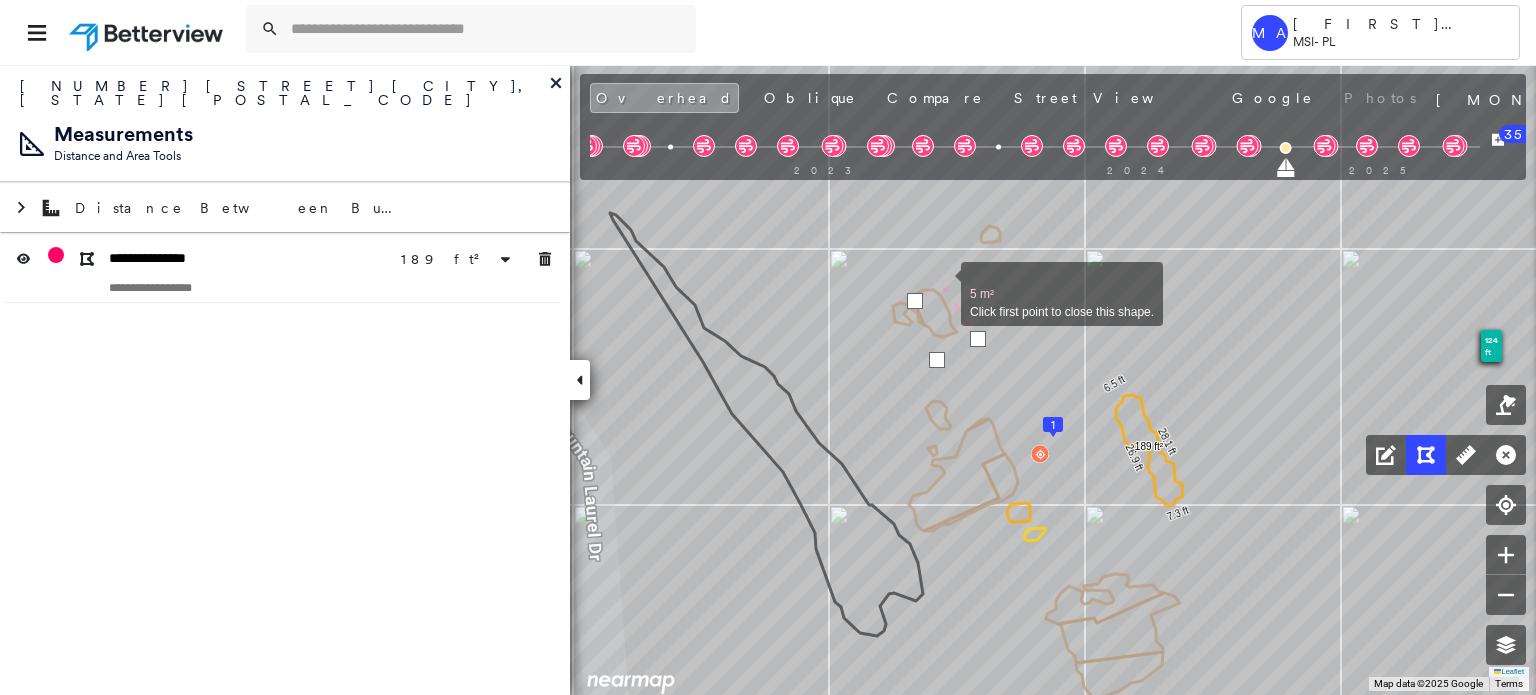 click at bounding box center [941, 283] 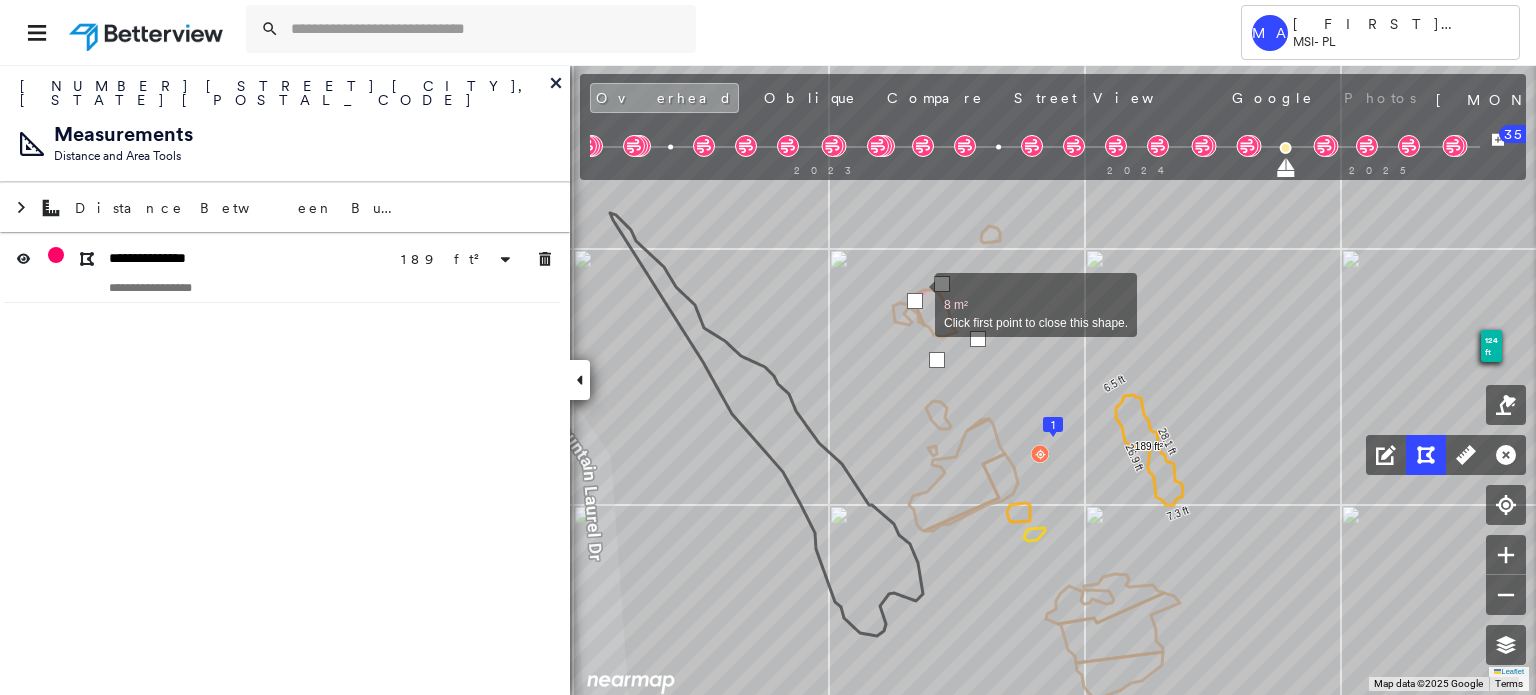 click at bounding box center (915, 301) 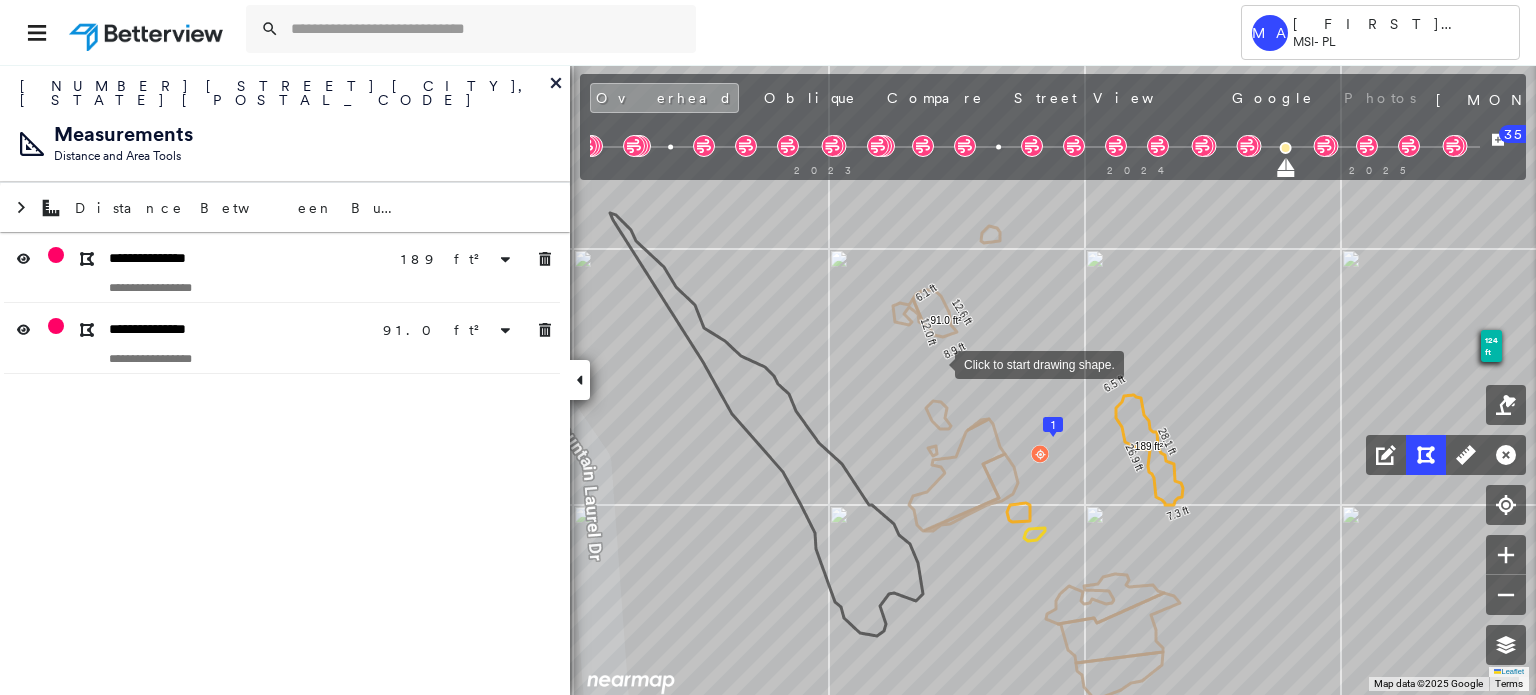 click at bounding box center [935, 363] 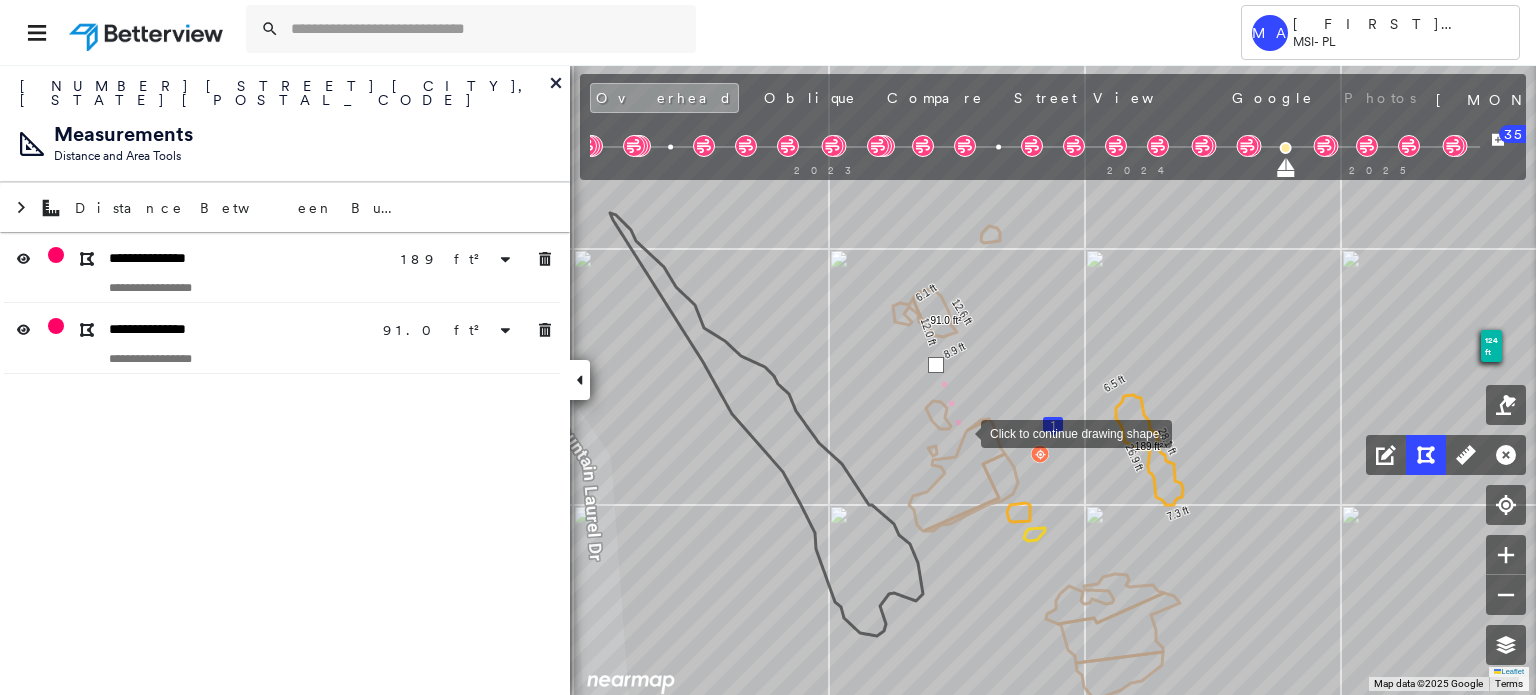 drag, startPoint x: 961, startPoint y: 432, endPoint x: 975, endPoint y: 430, distance: 14.142136 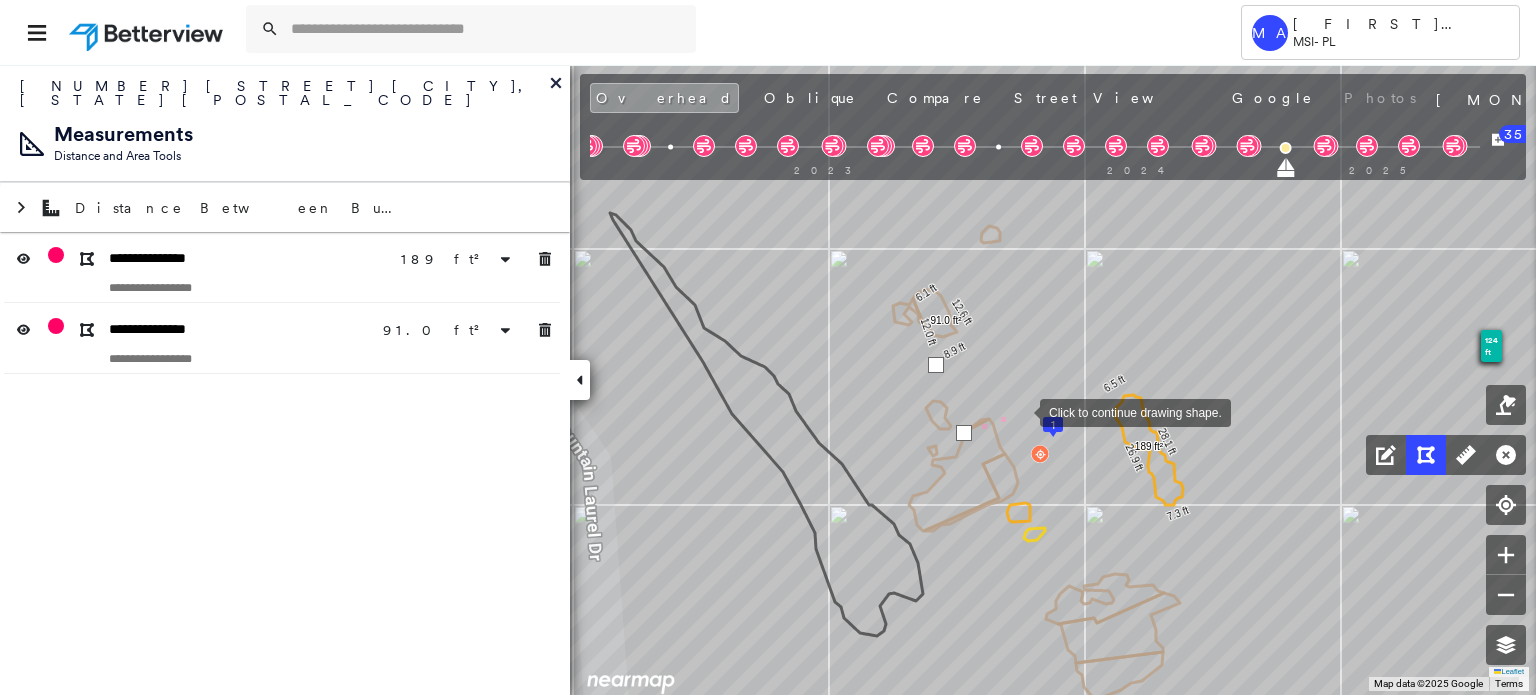 click at bounding box center [1020, 411] 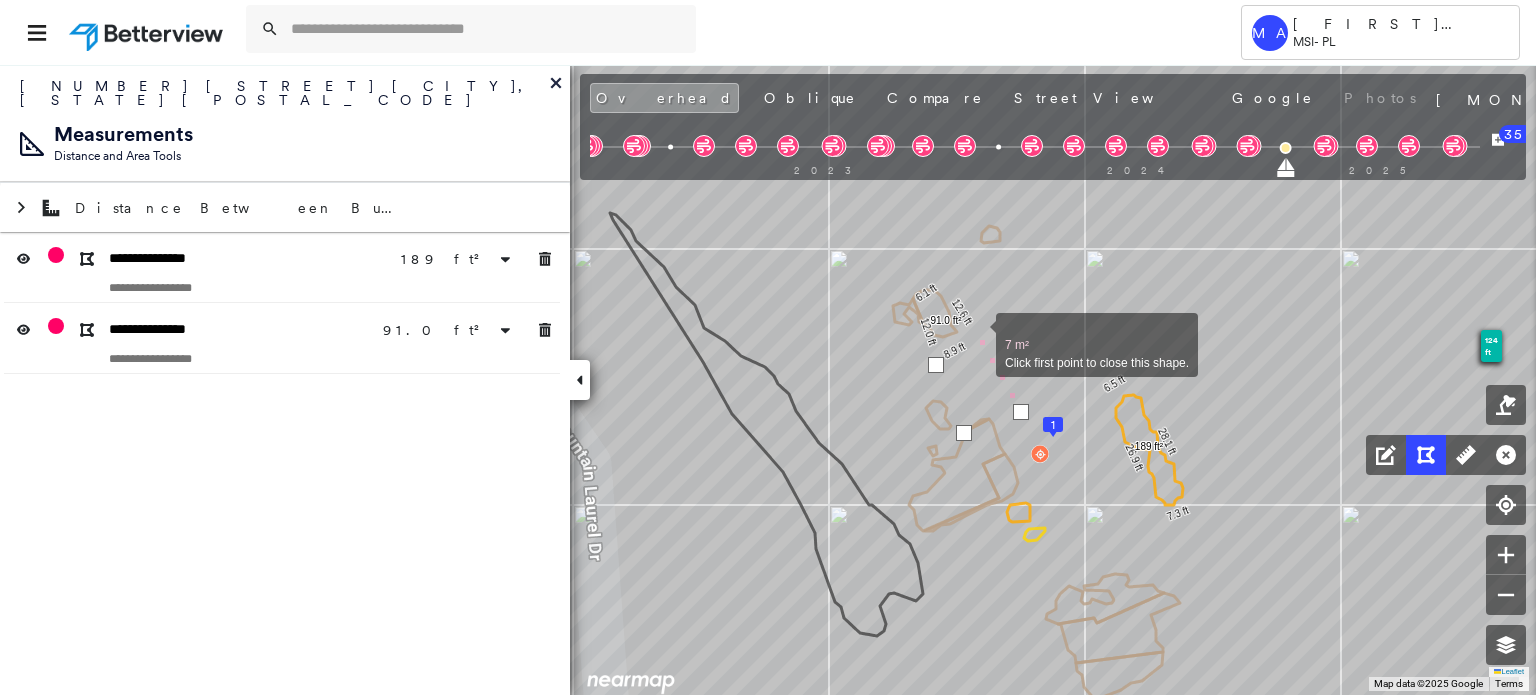 click at bounding box center (976, 334) 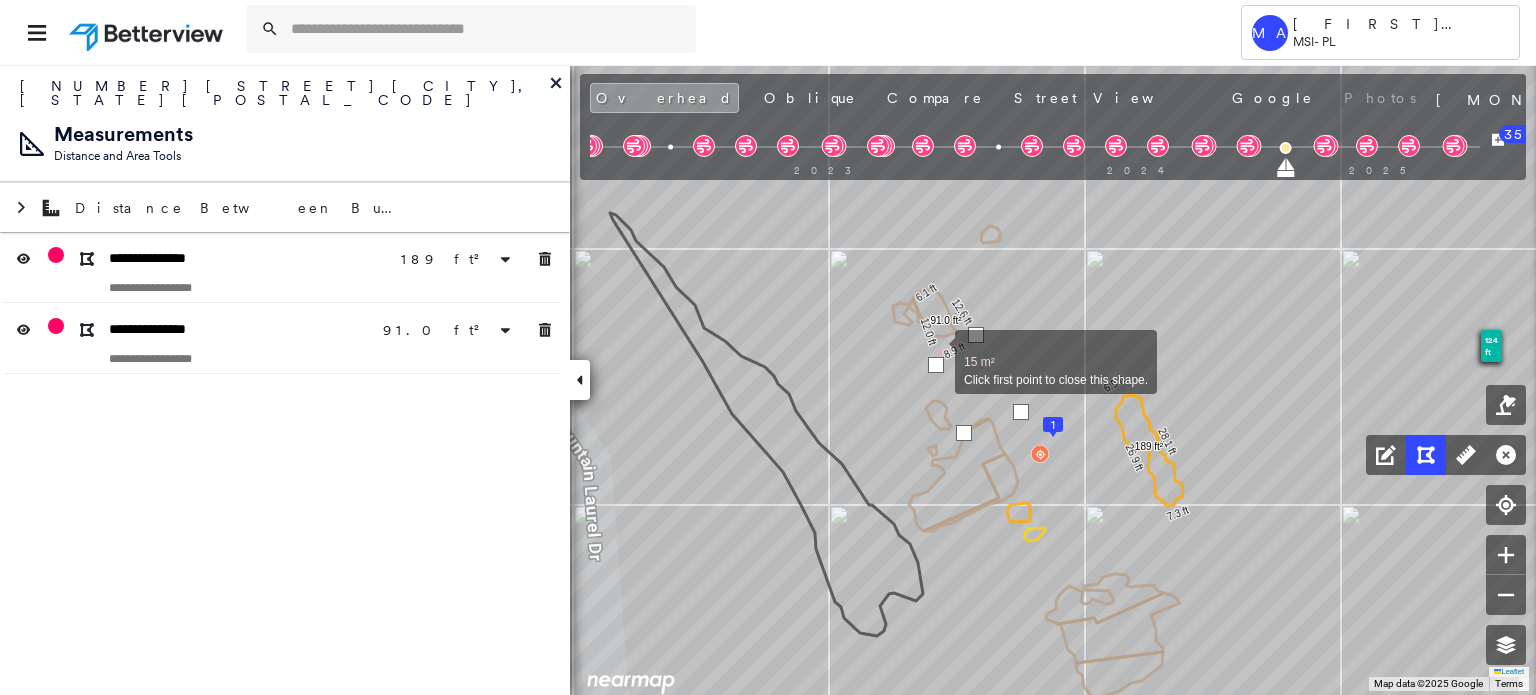click at bounding box center (935, 351) 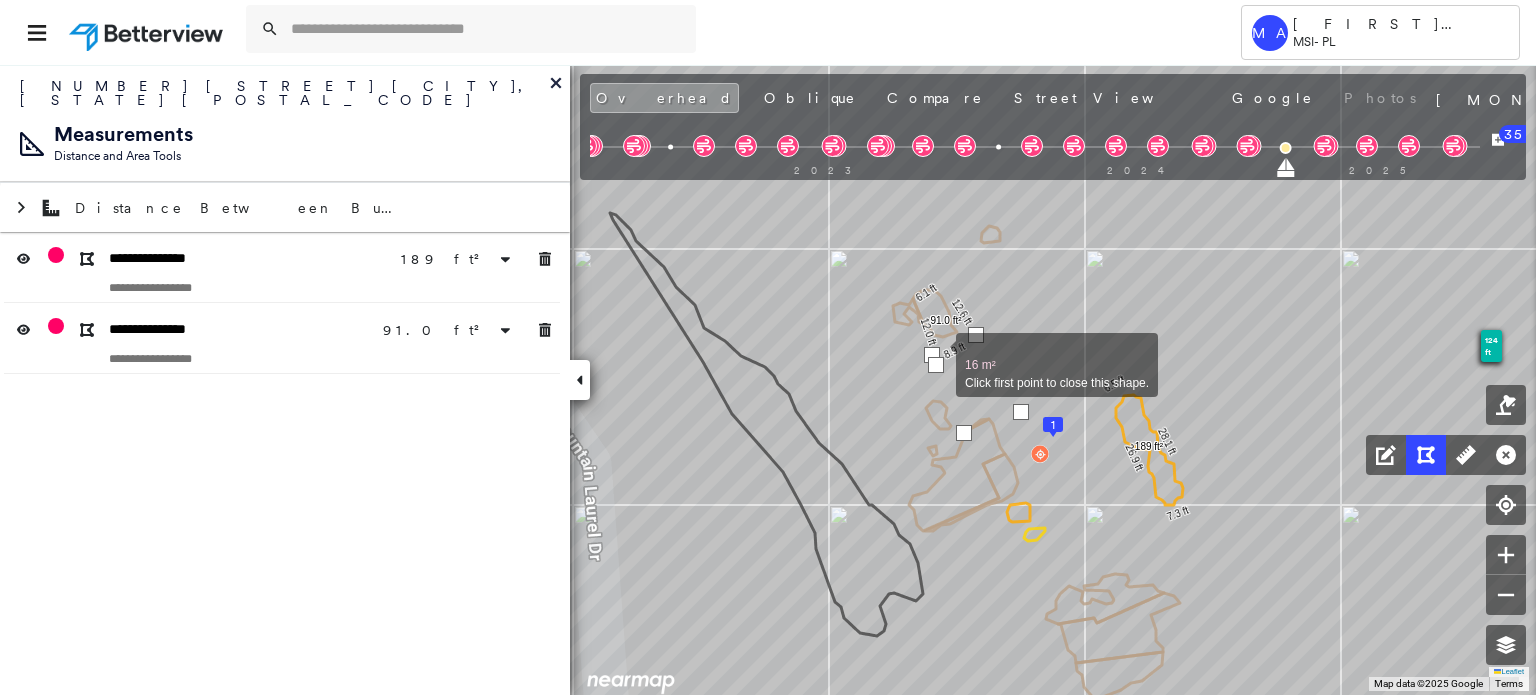 click at bounding box center [932, 355] 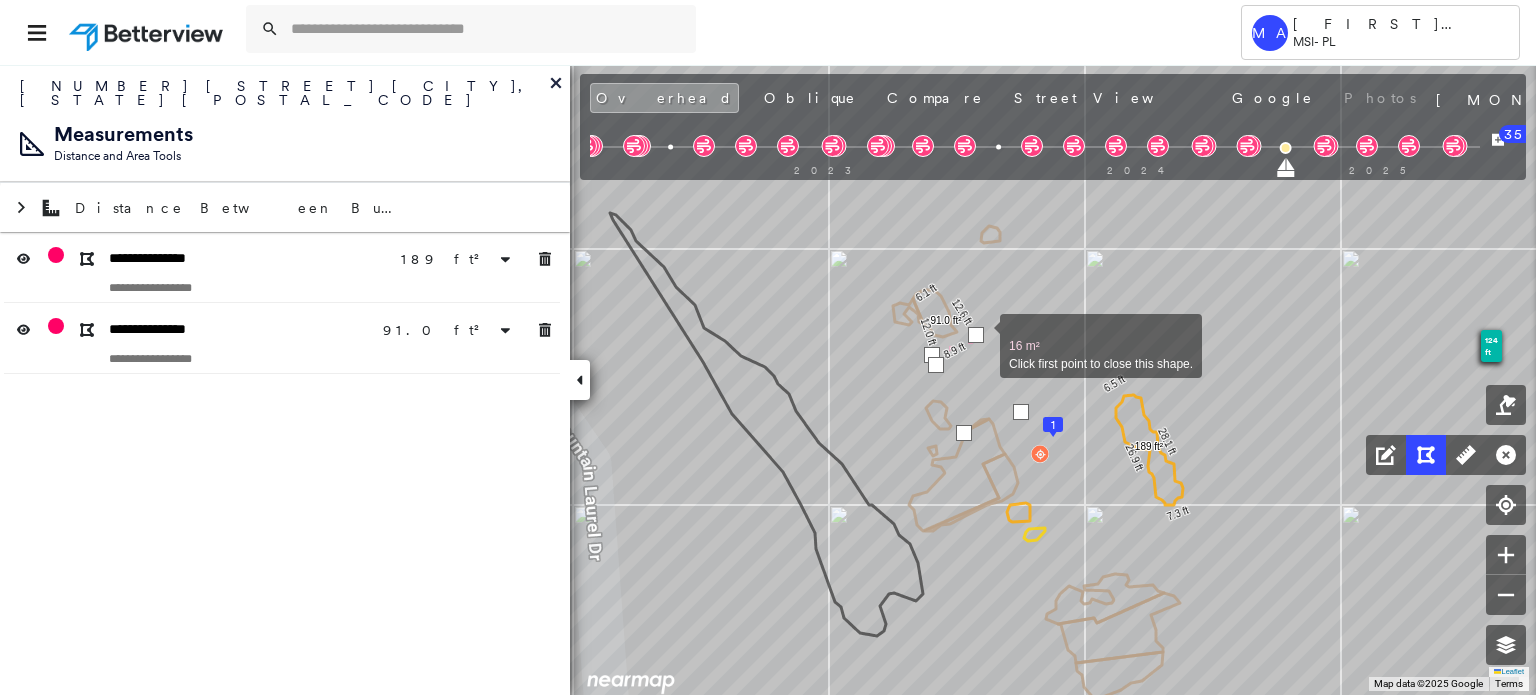 click at bounding box center (976, 335) 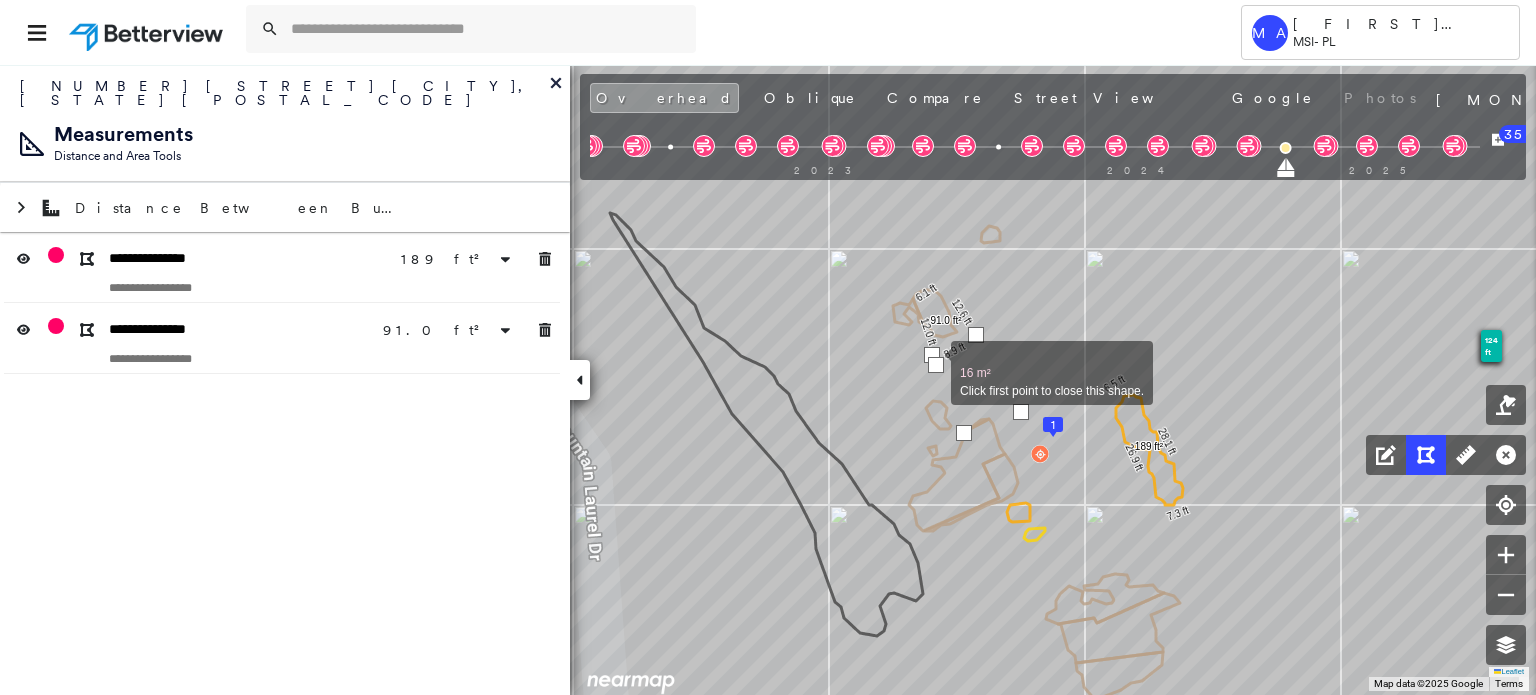 click at bounding box center (936, 365) 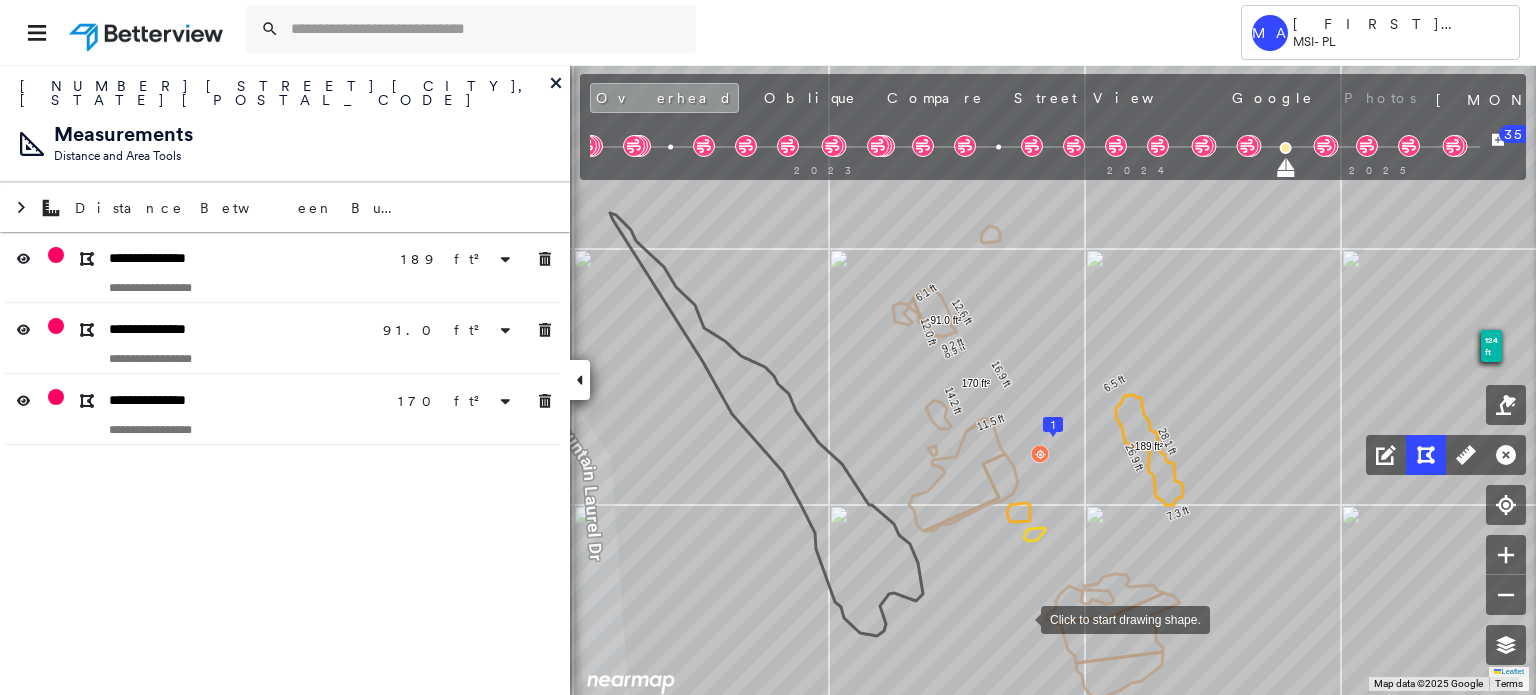 click at bounding box center (1021, 618) 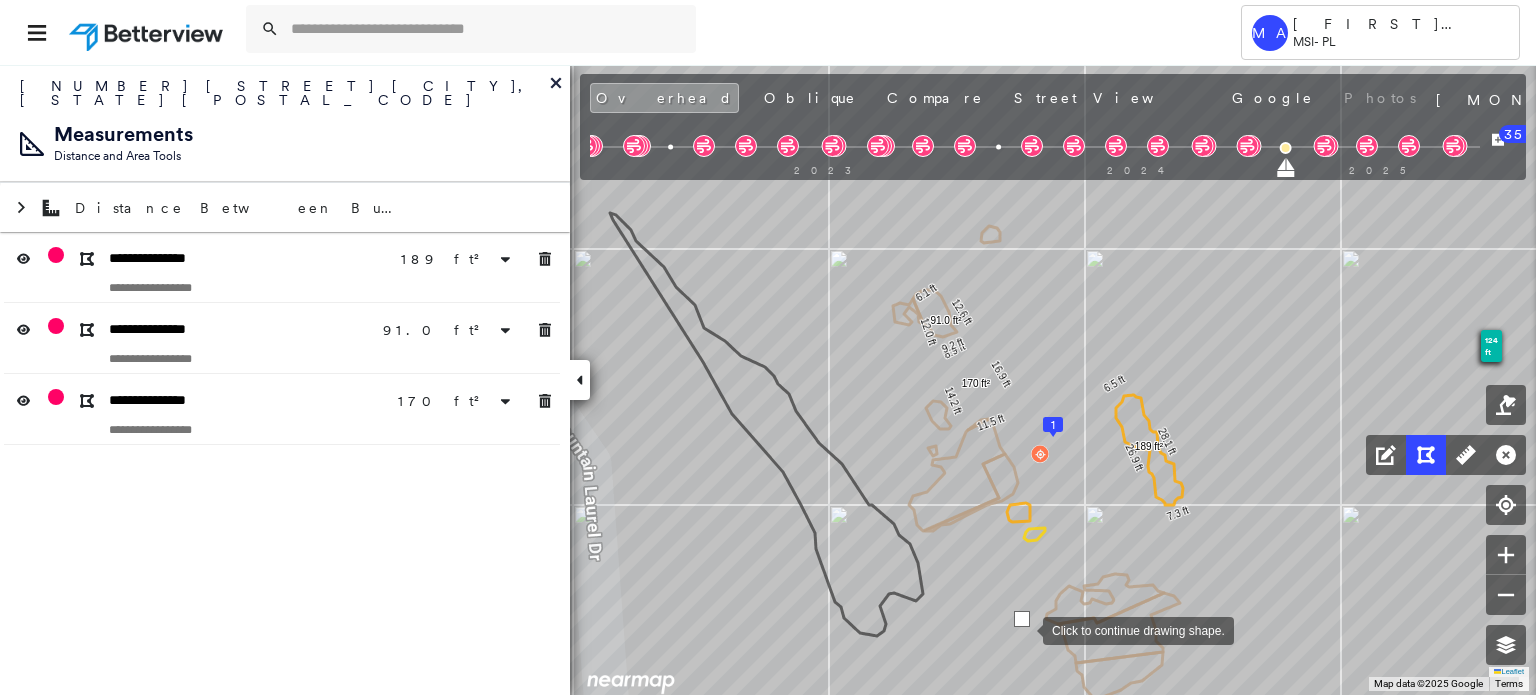 click at bounding box center (1023, 629) 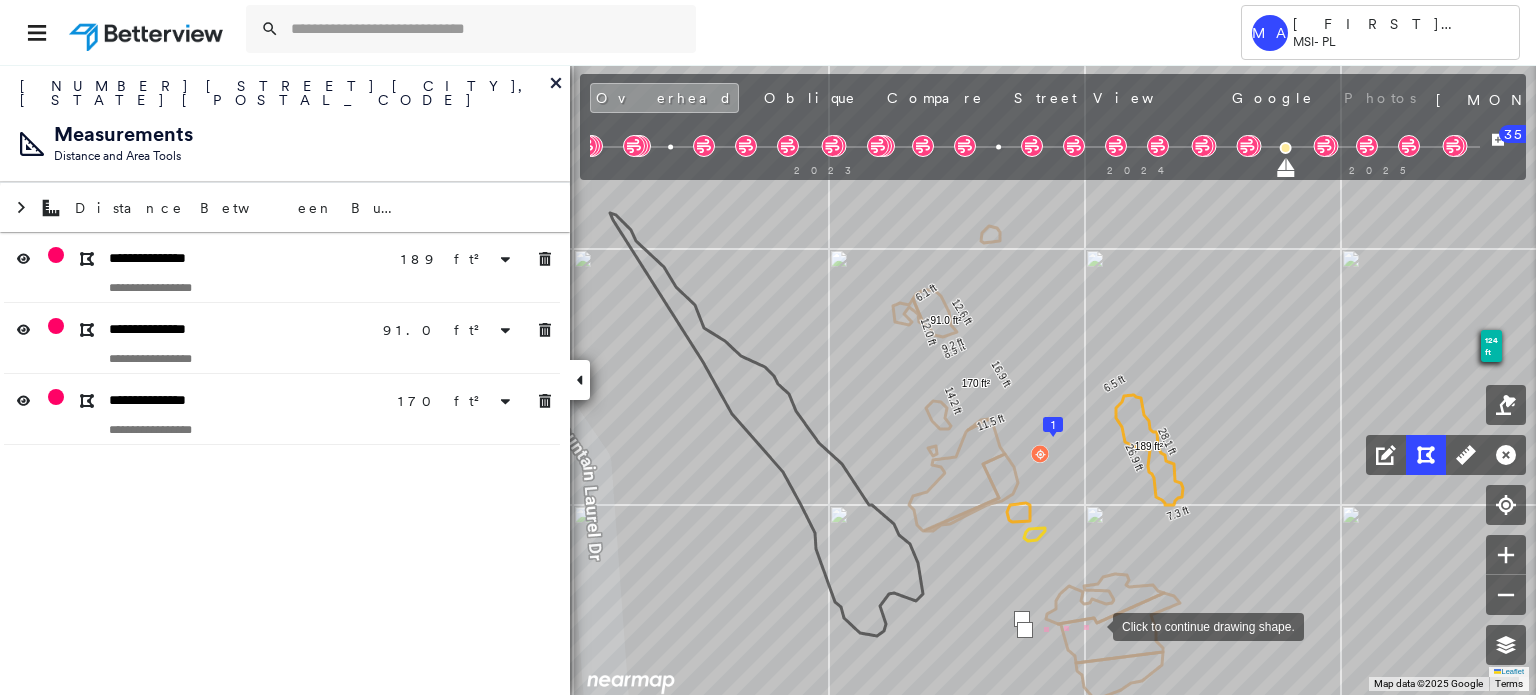drag, startPoint x: 1093, startPoint y: 625, endPoint x: 1084, endPoint y: 610, distance: 17.492855 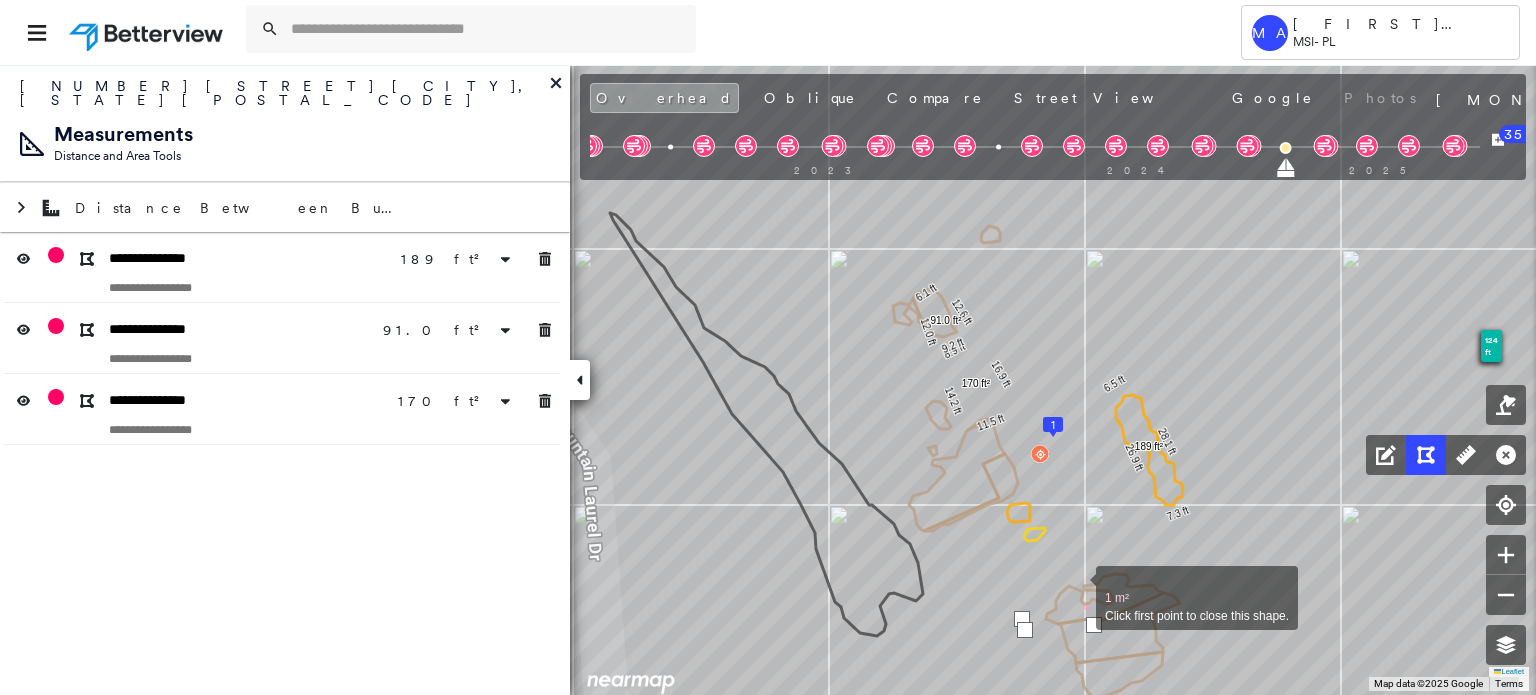 click at bounding box center [1076, 587] 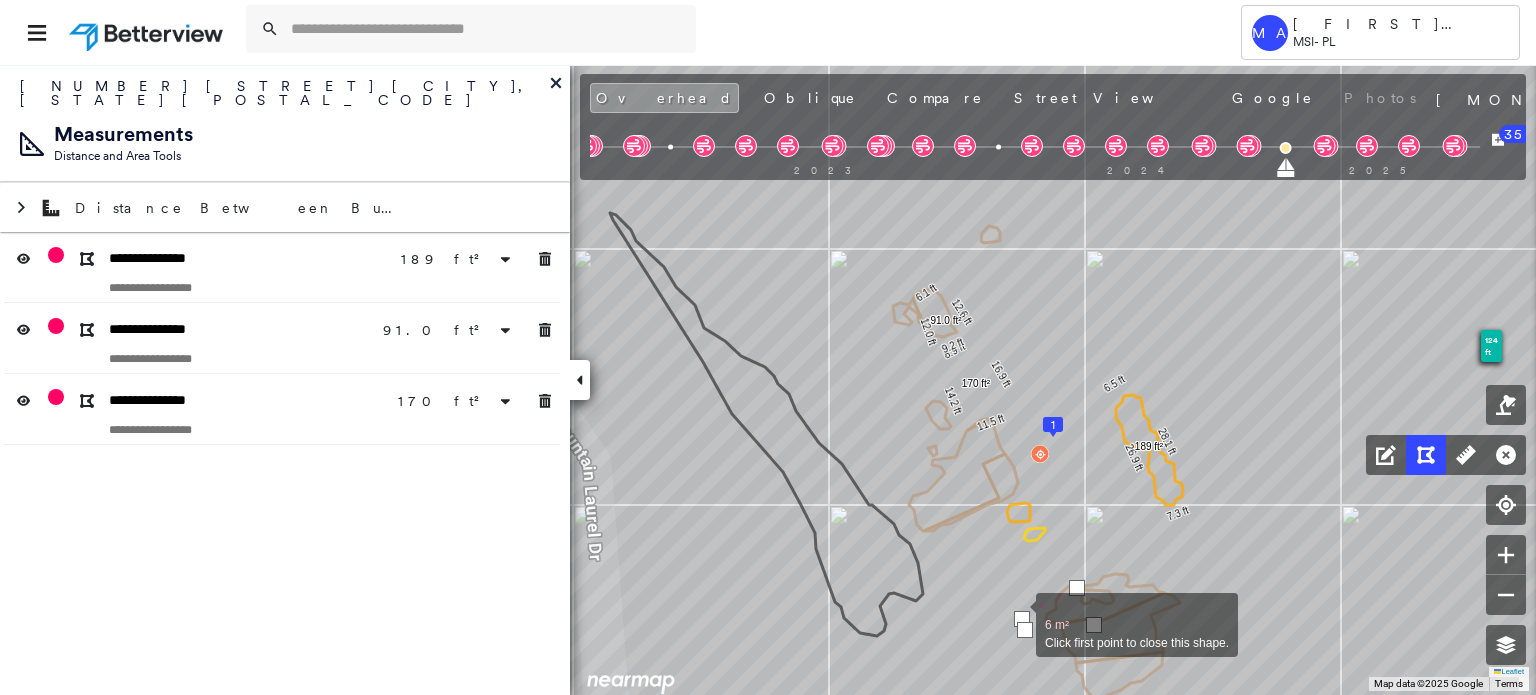click at bounding box center (1022, 619) 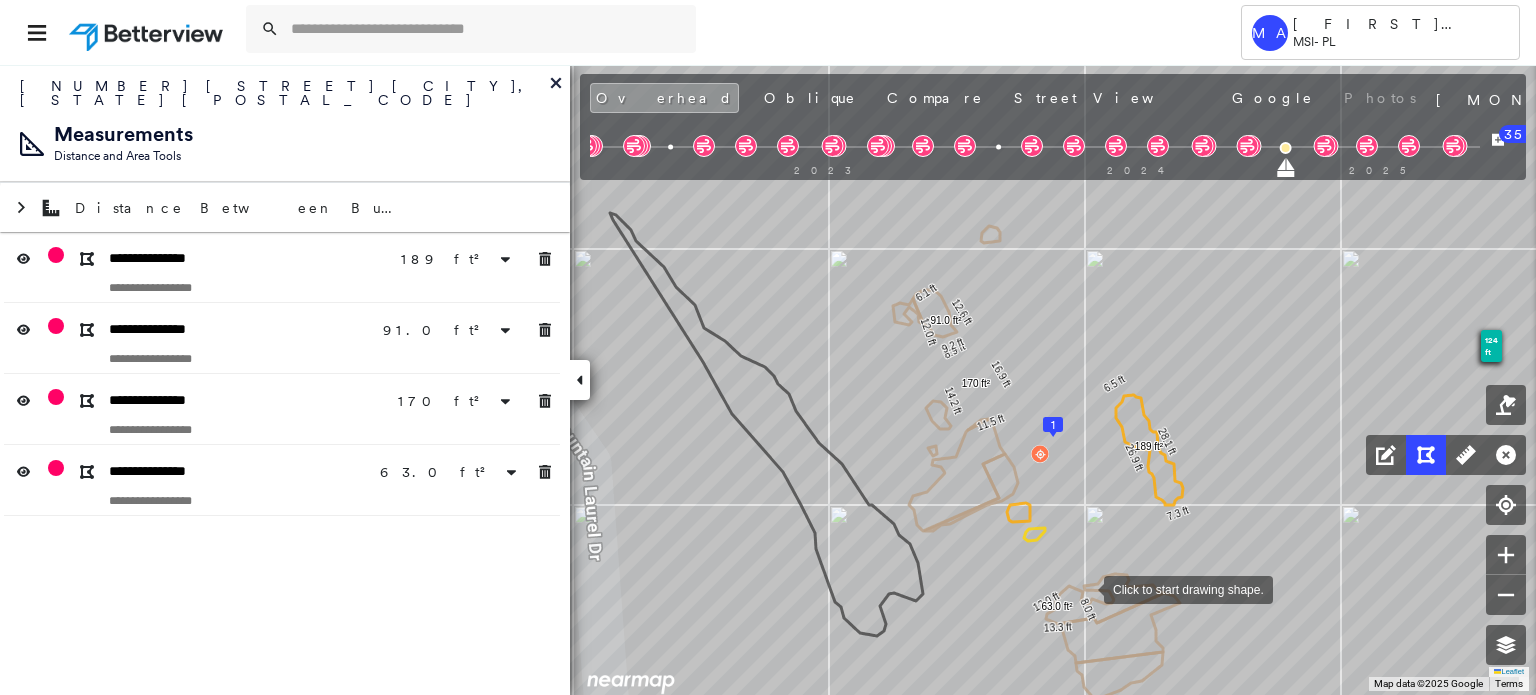 click at bounding box center (1084, 588) 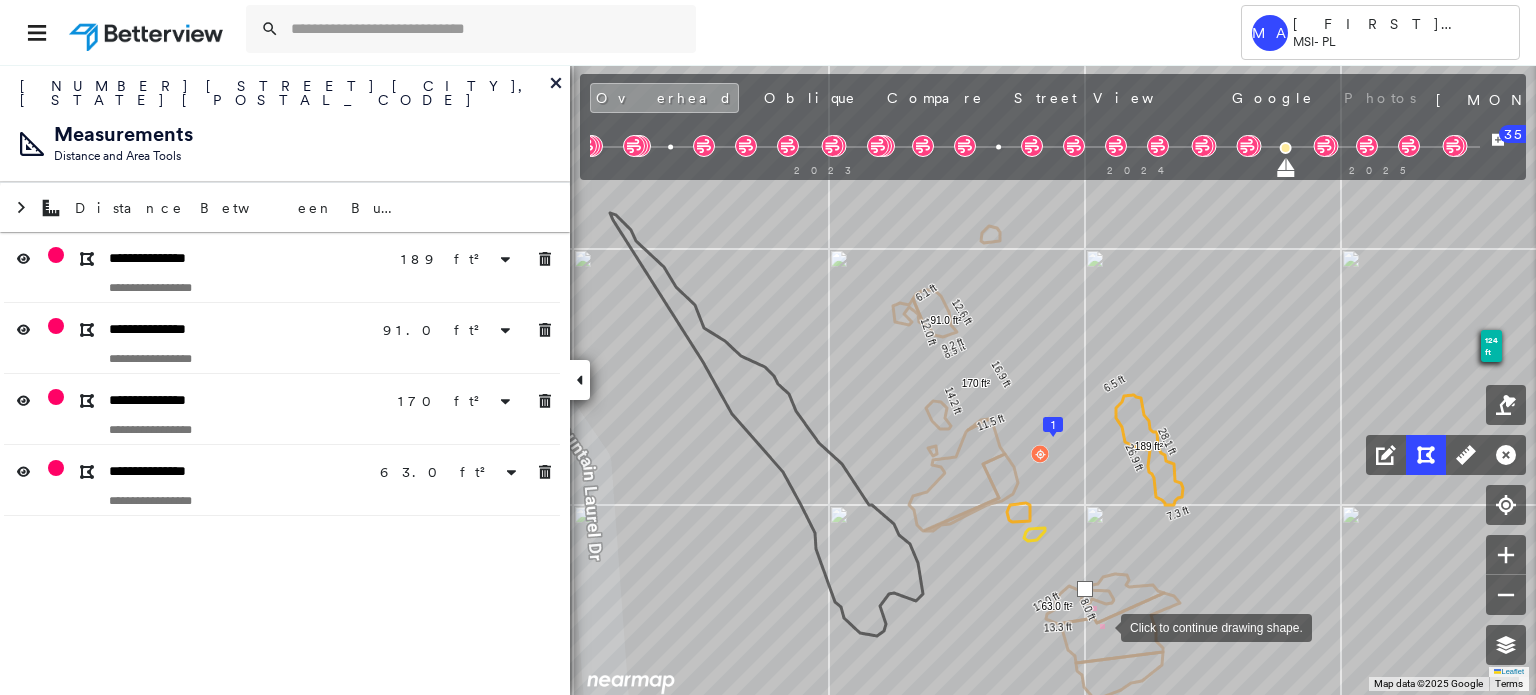 click at bounding box center (1101, 626) 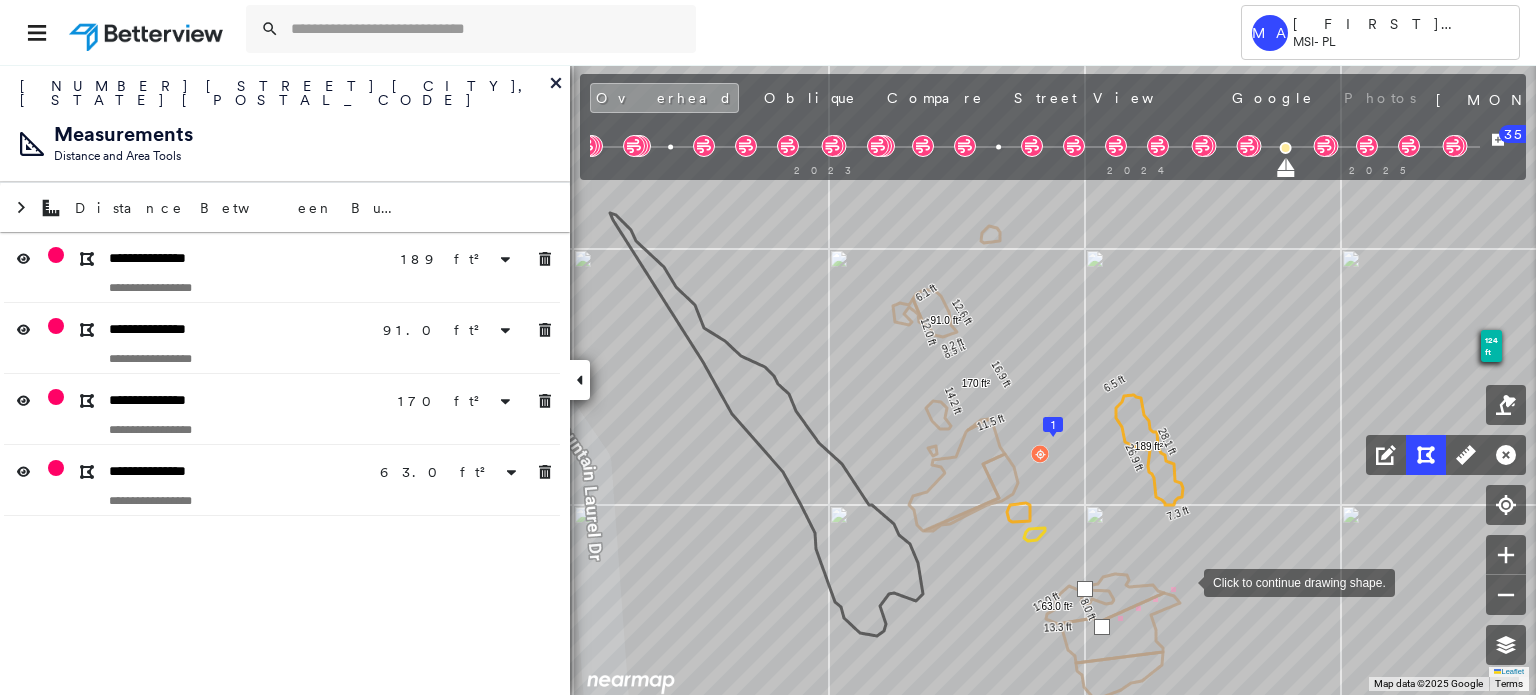 click at bounding box center [1184, 581] 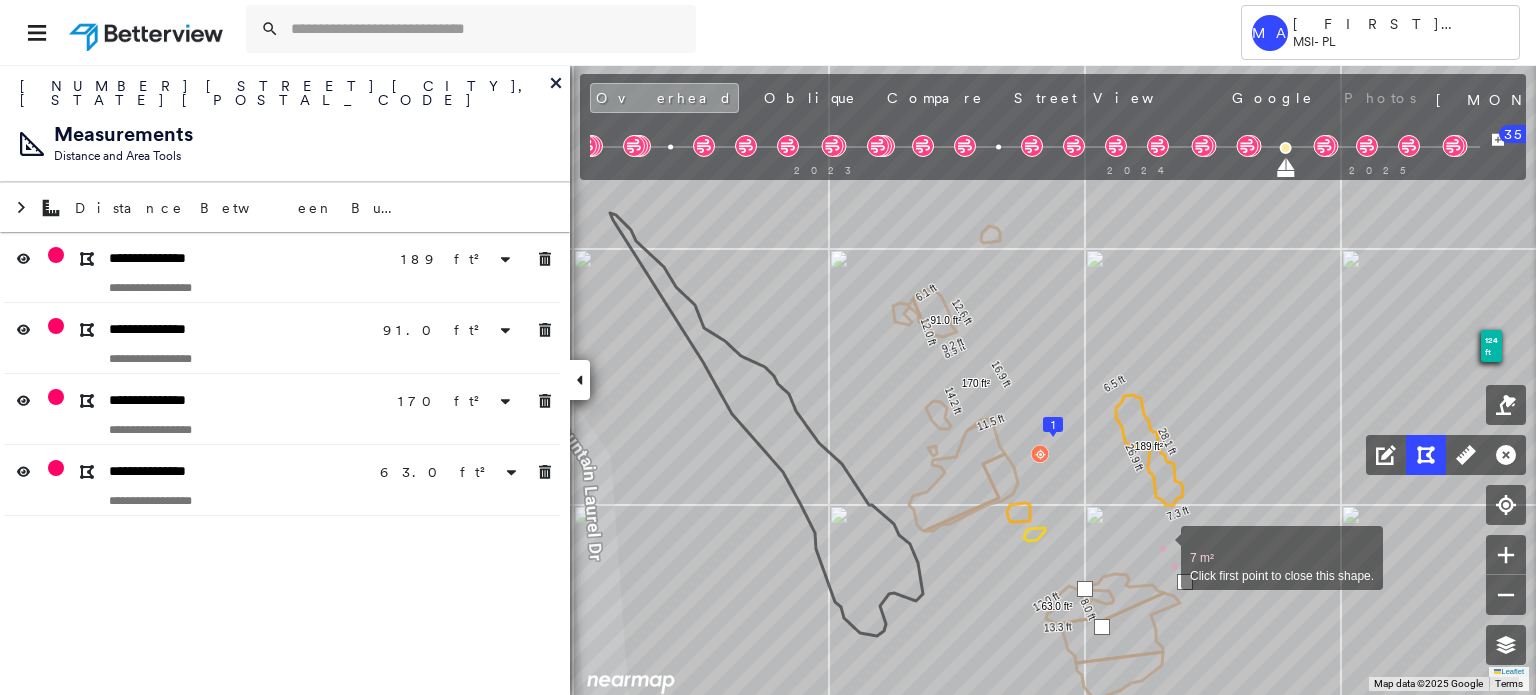 click at bounding box center (1161, 547) 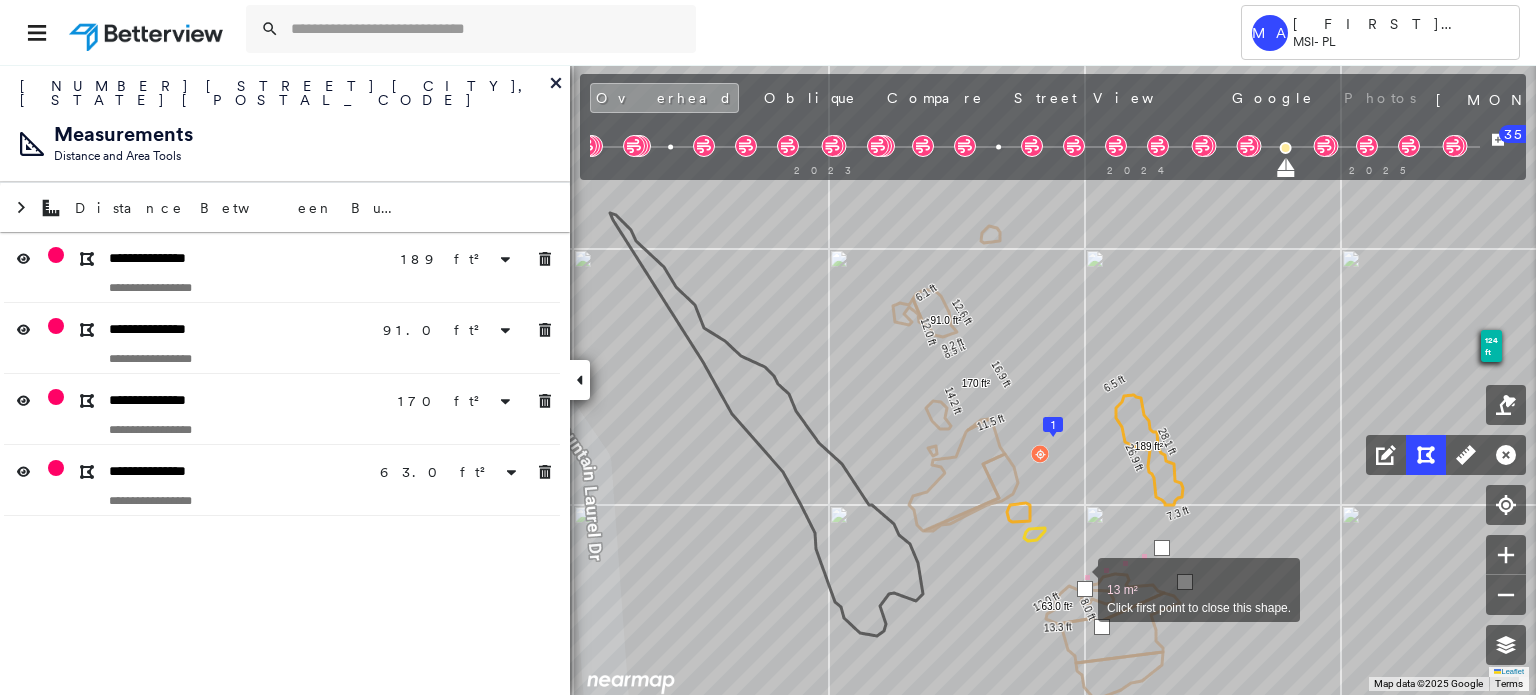drag, startPoint x: 1078, startPoint y: 579, endPoint x: 1069, endPoint y: 565, distance: 16.643316 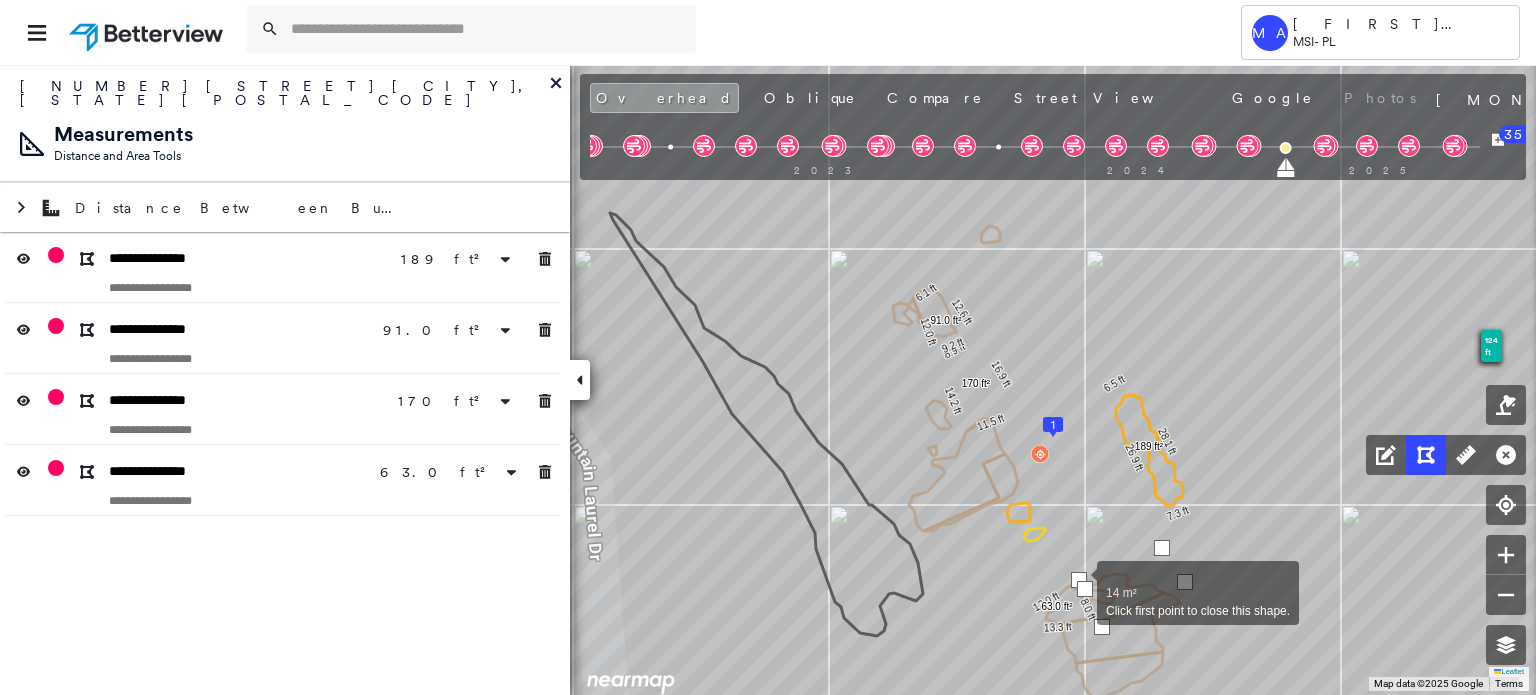 click at bounding box center [1085, 589] 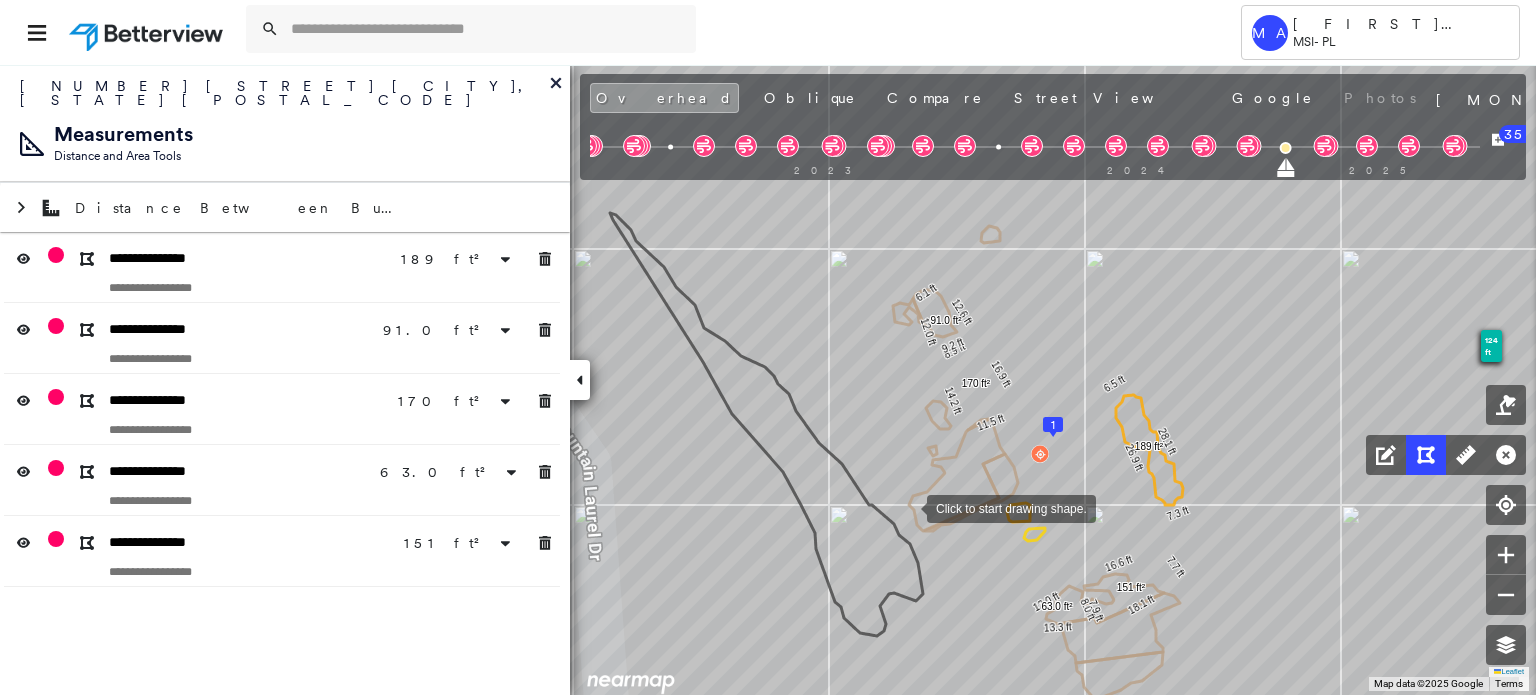 click at bounding box center [907, 507] 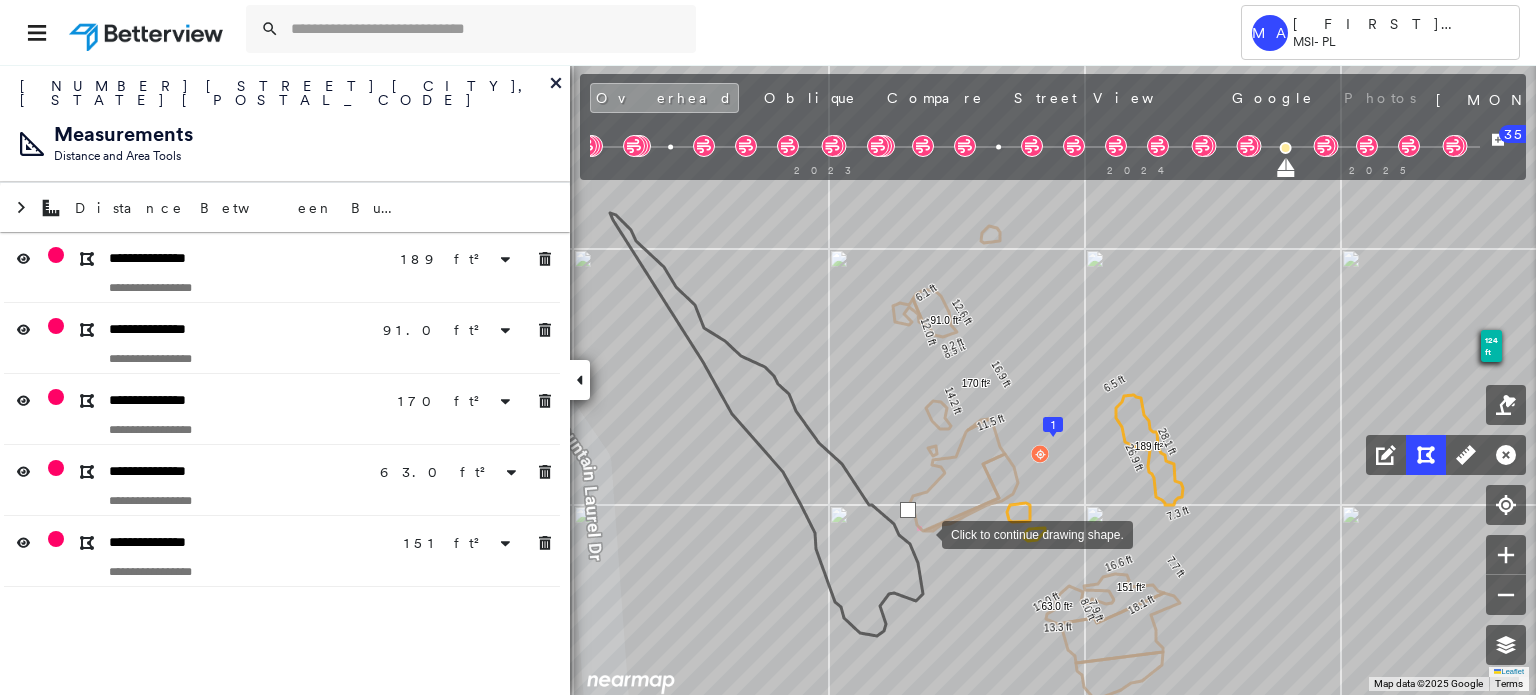 drag, startPoint x: 922, startPoint y: 533, endPoint x: 998, endPoint y: 533, distance: 76 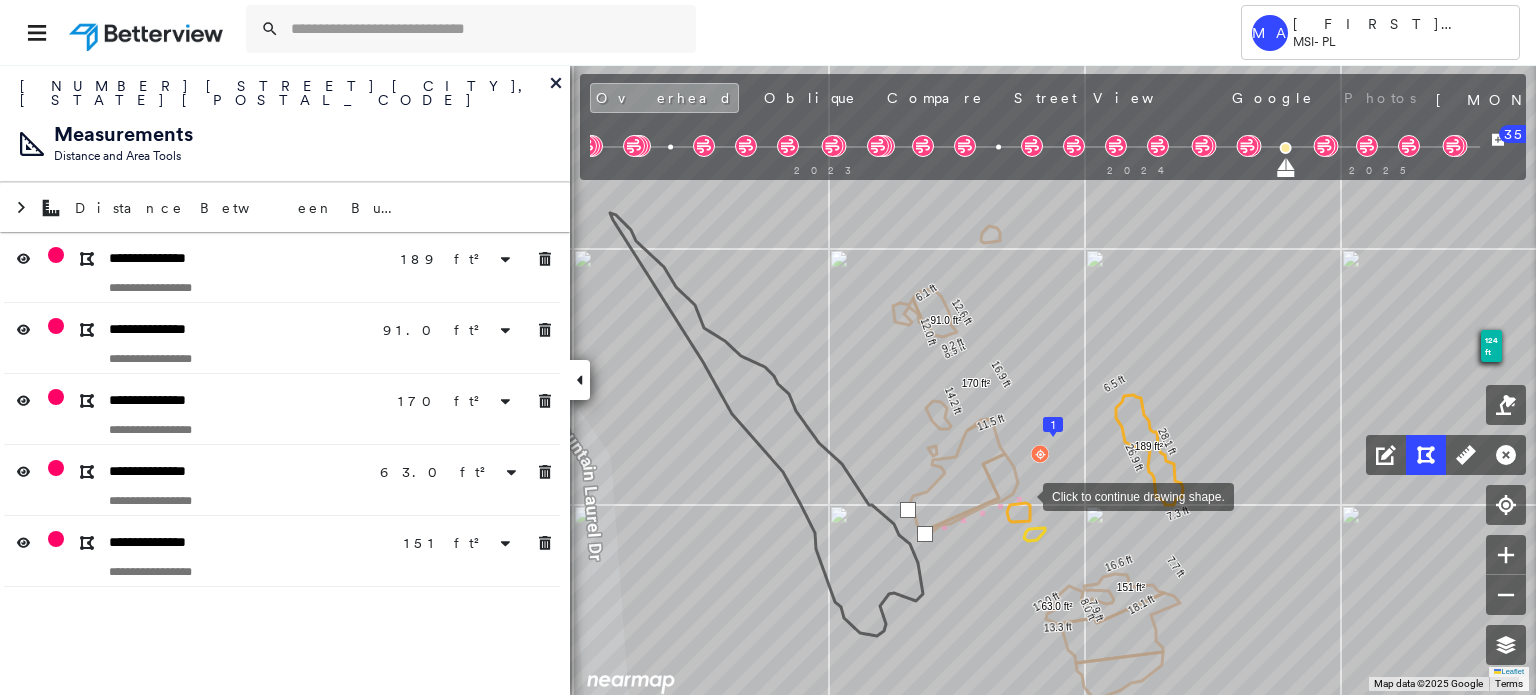 click at bounding box center (1023, 495) 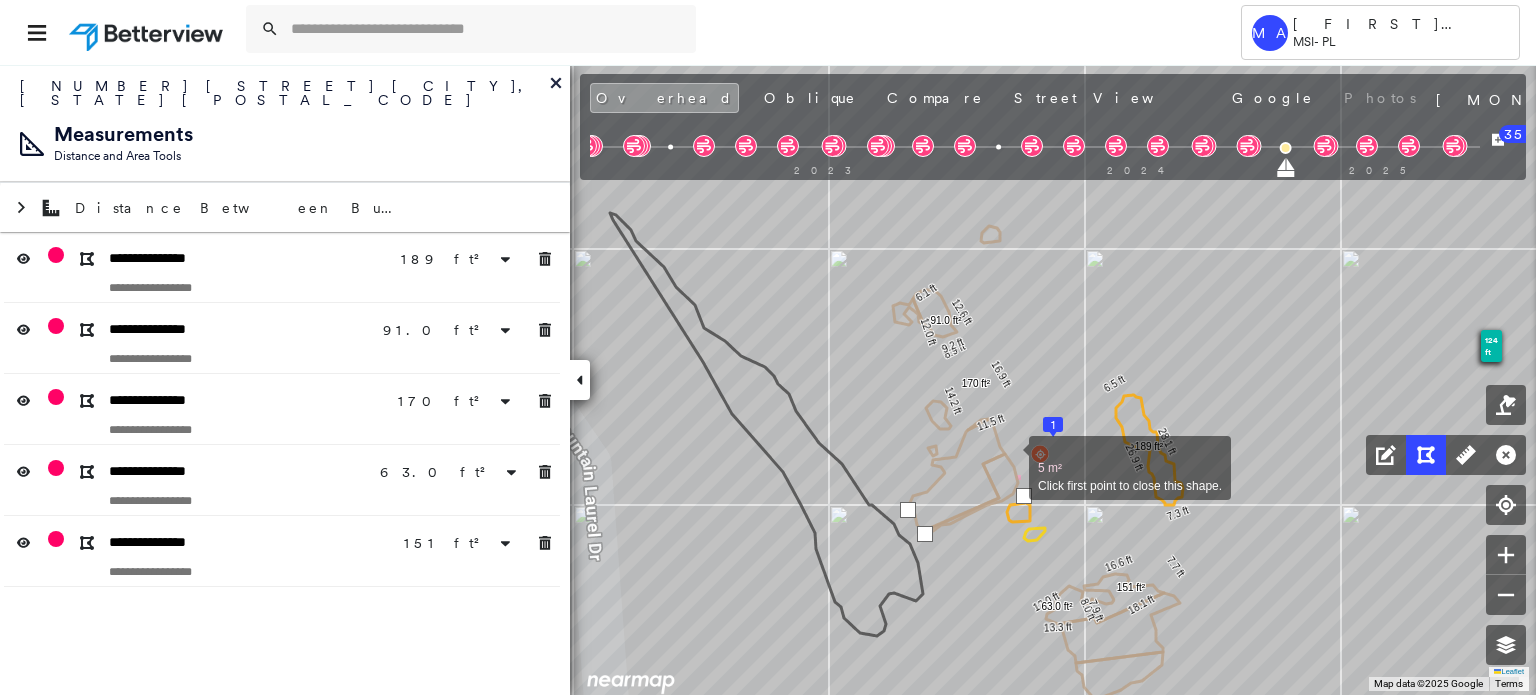 click at bounding box center (1009, 457) 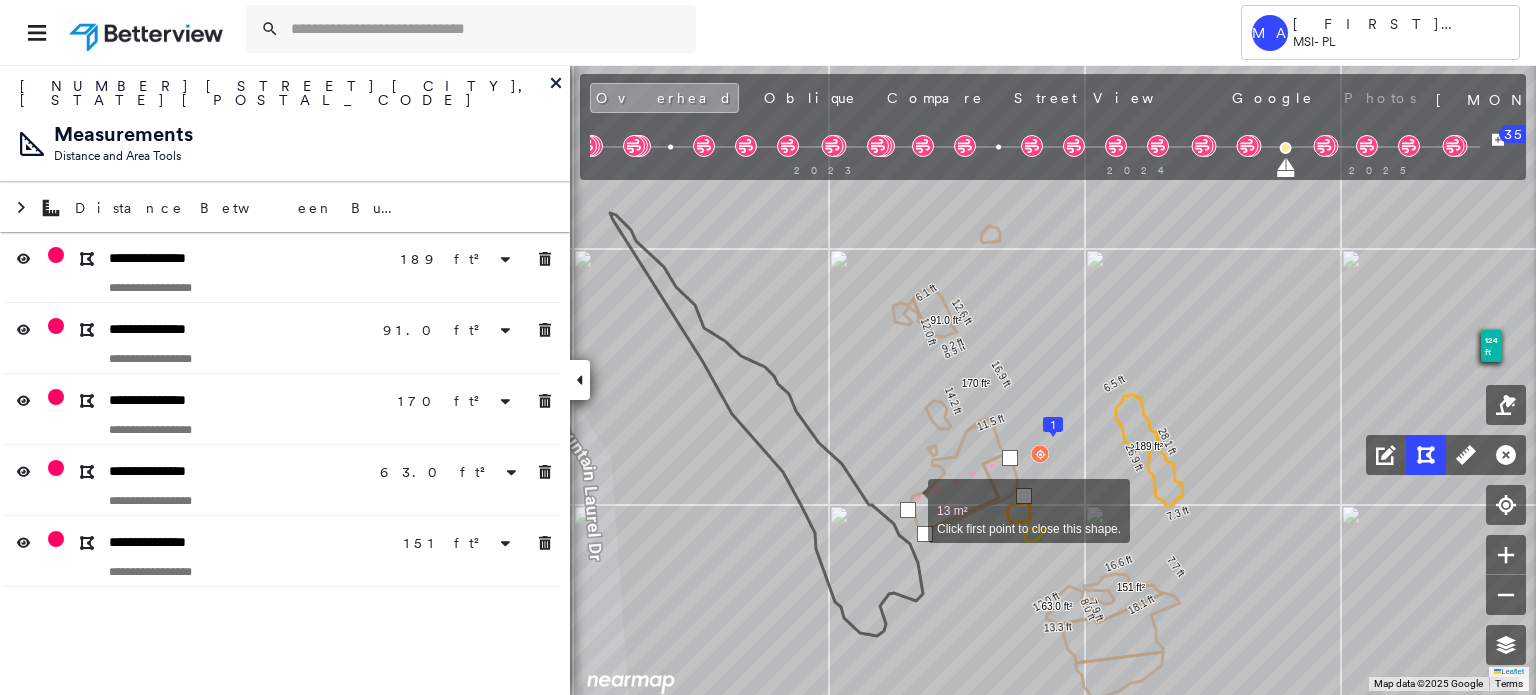 click at bounding box center [908, 510] 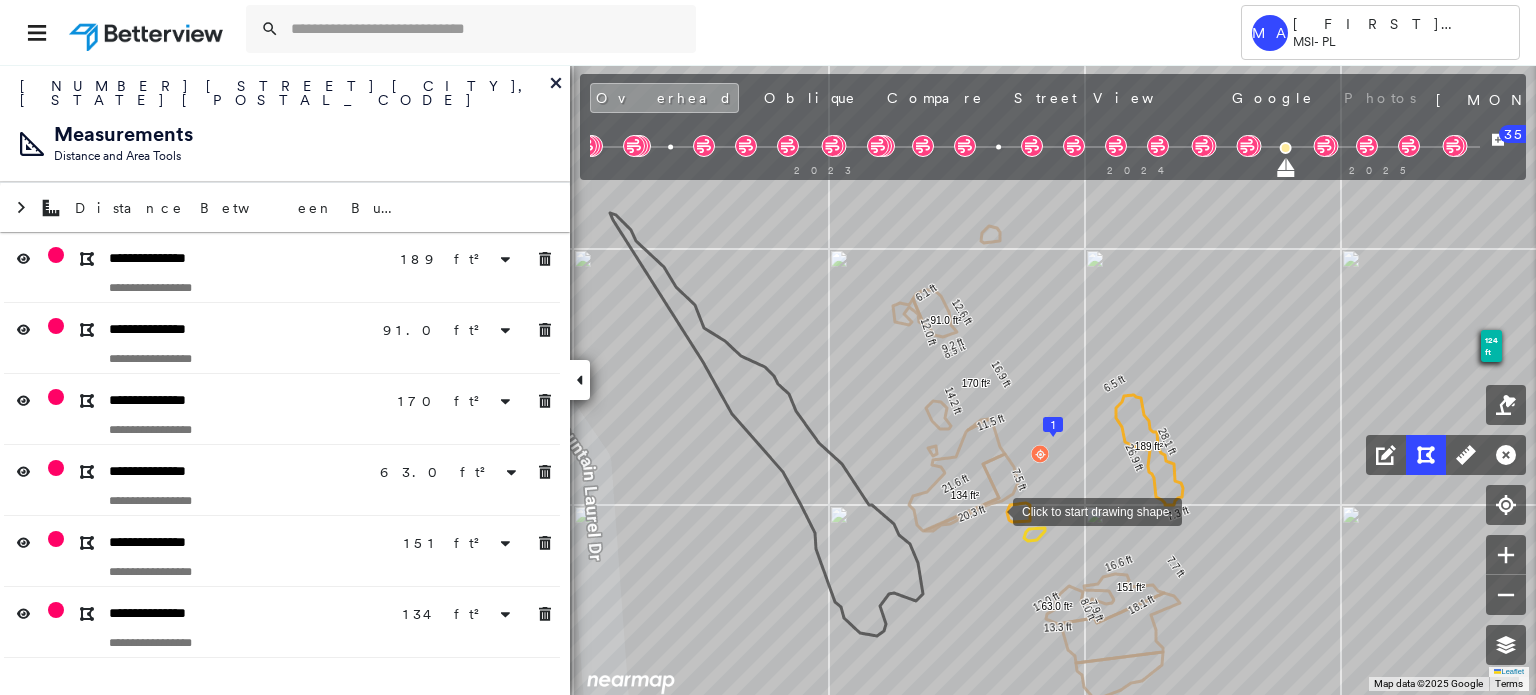 click at bounding box center (993, 510) 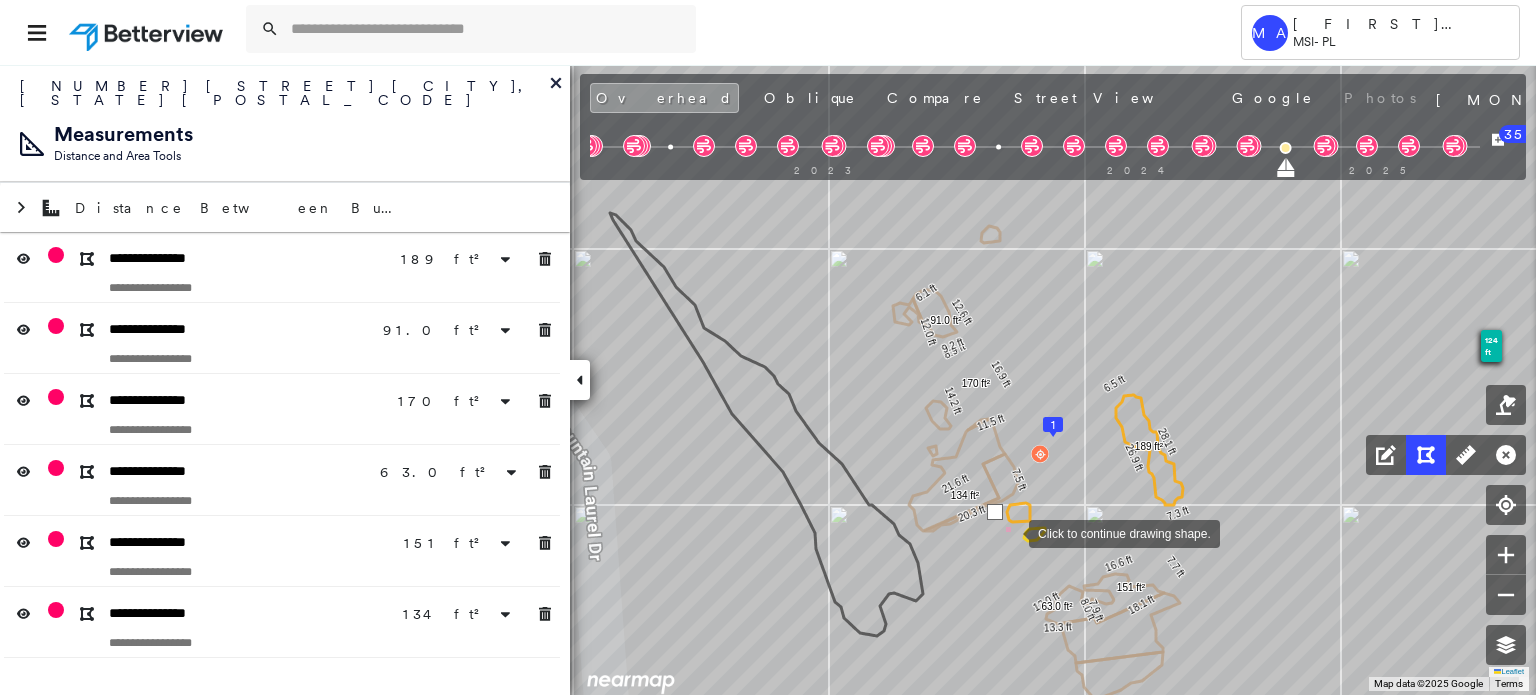 click at bounding box center [1009, 532] 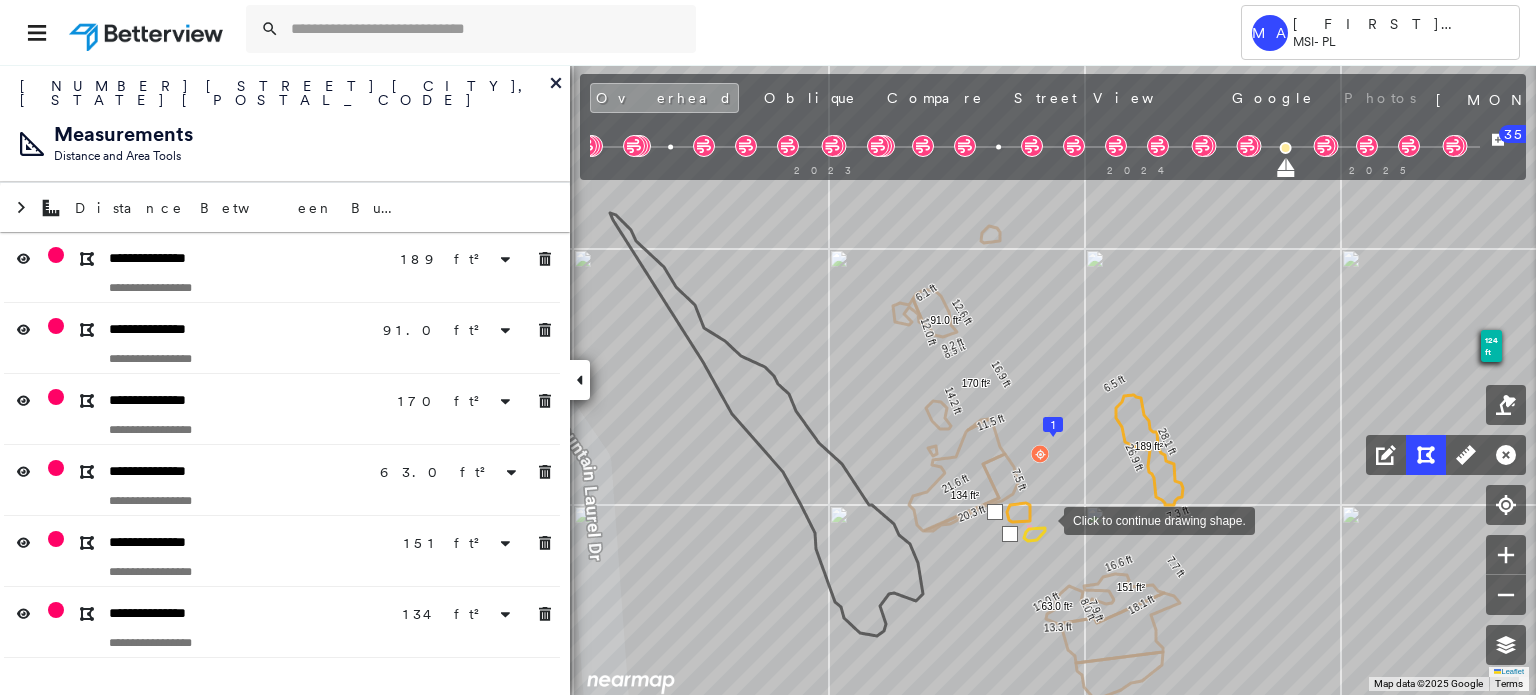 click at bounding box center [1044, 519] 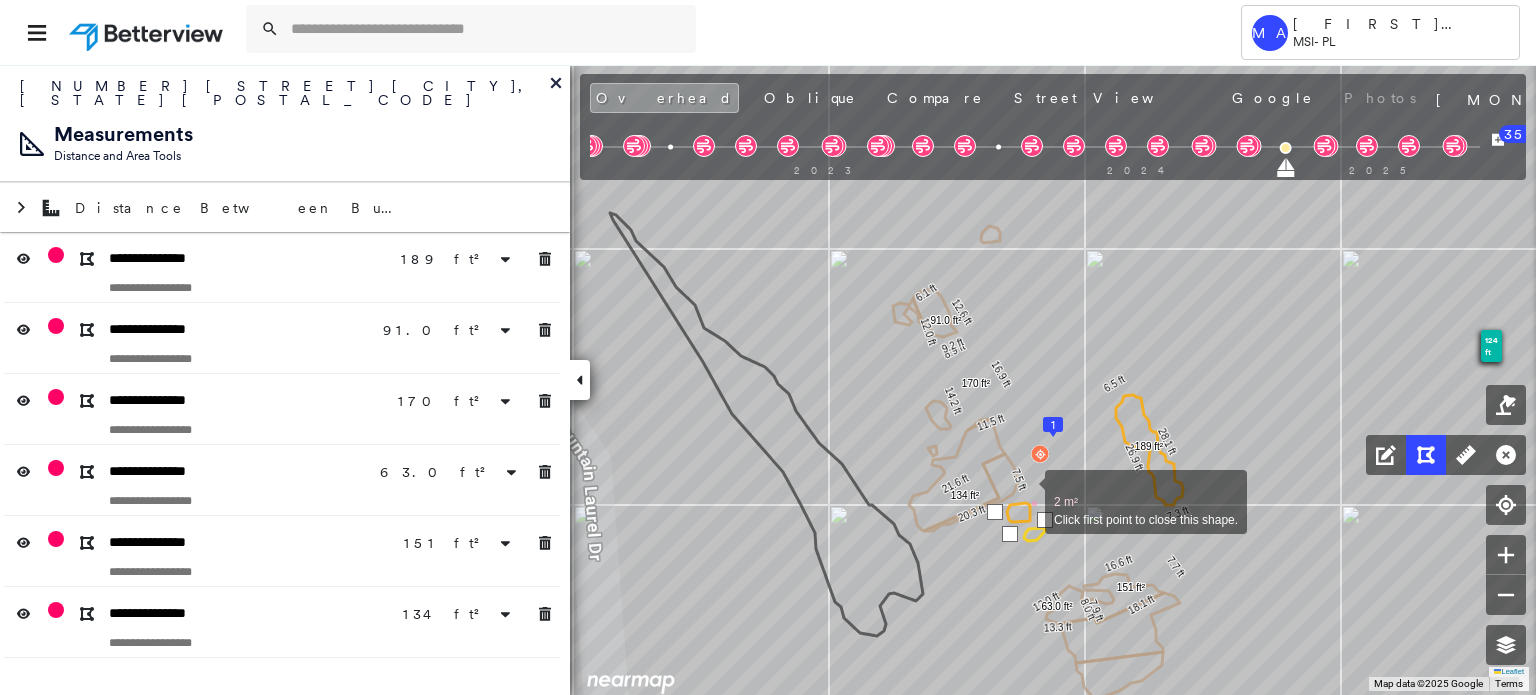 click at bounding box center [1025, 491] 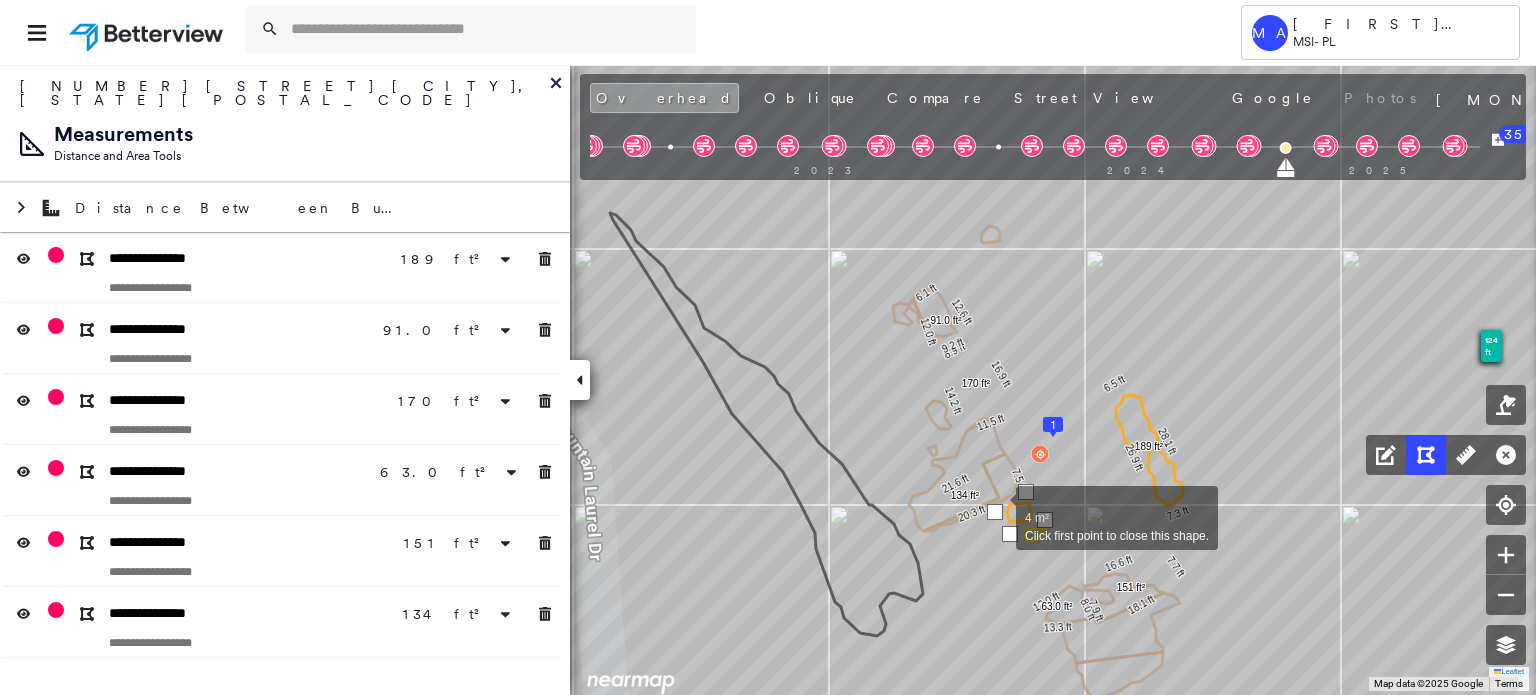 click at bounding box center [995, 512] 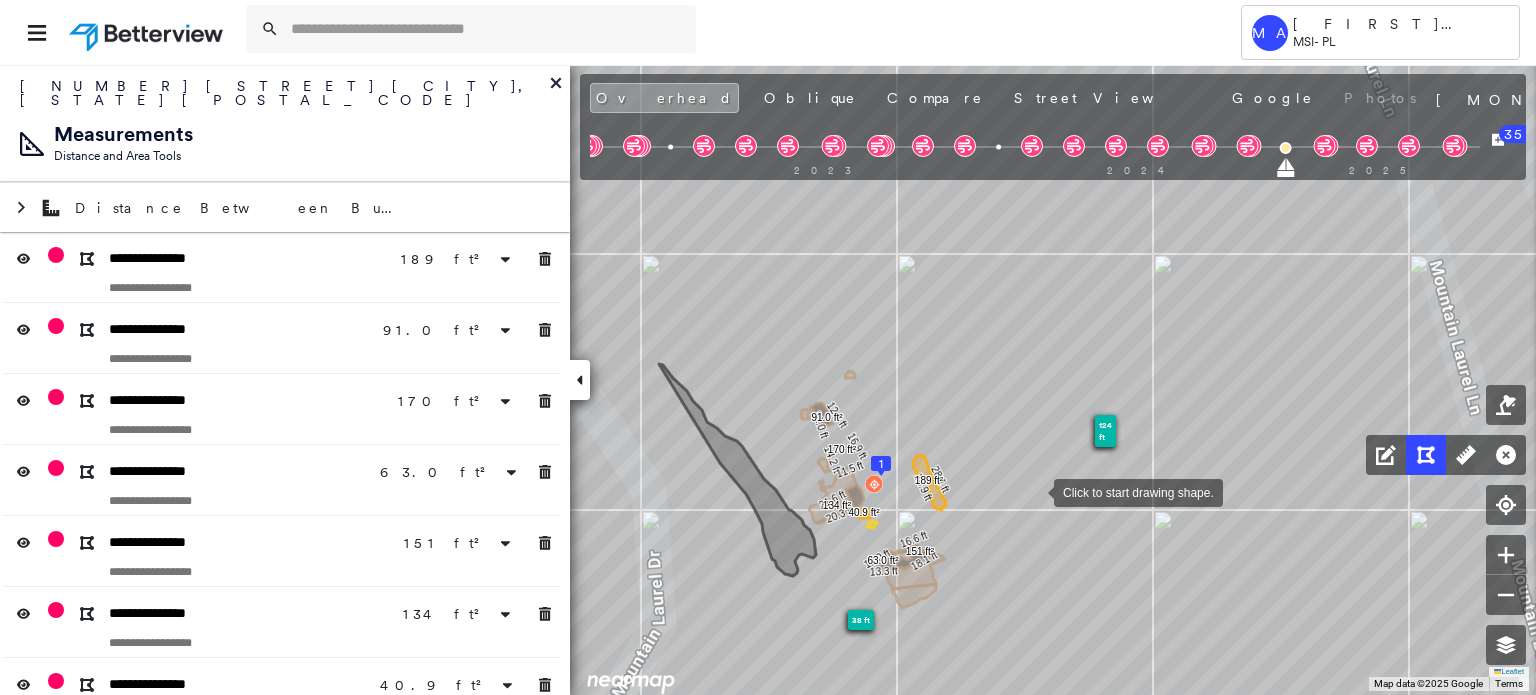 drag, startPoint x: 1027, startPoint y: 534, endPoint x: 1034, endPoint y: 492, distance: 42.579338 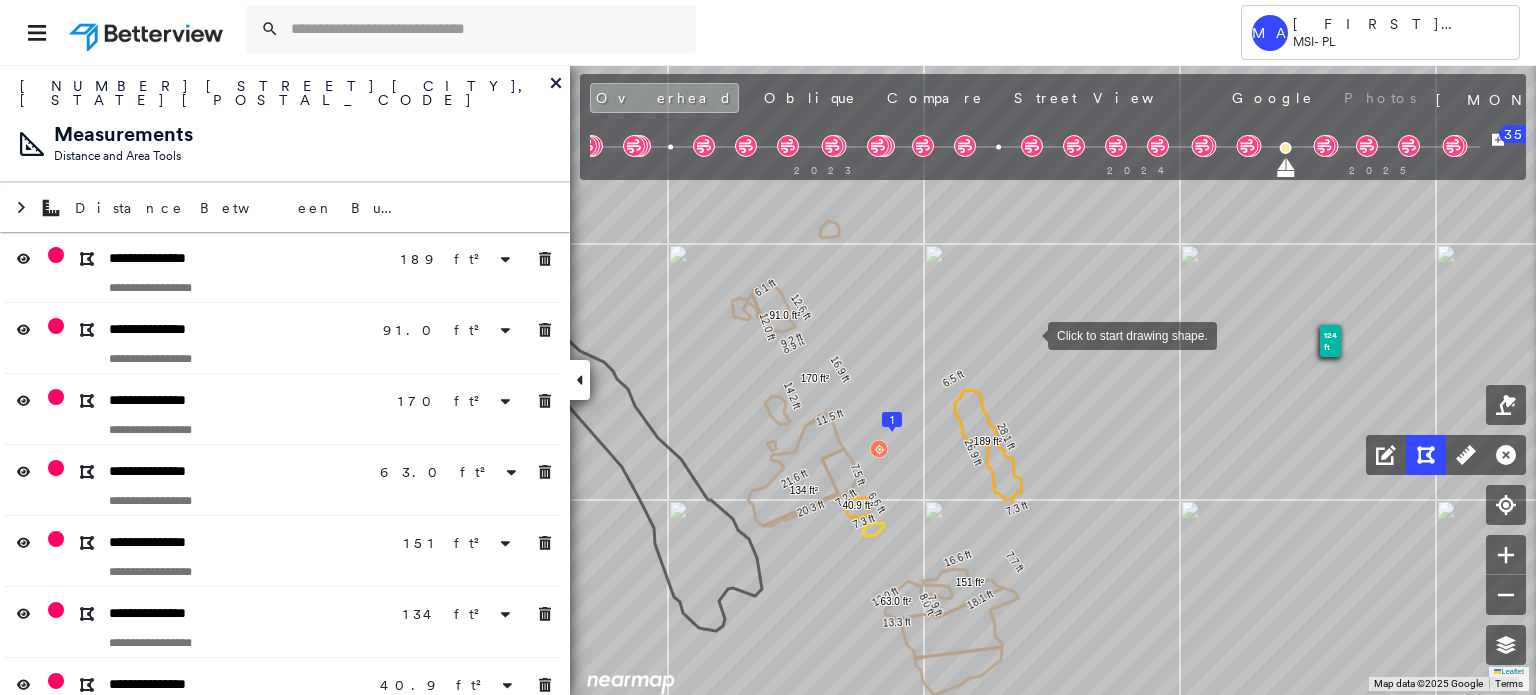 drag, startPoint x: 979, startPoint y: 383, endPoint x: 1028, endPoint y: 335, distance: 68.593 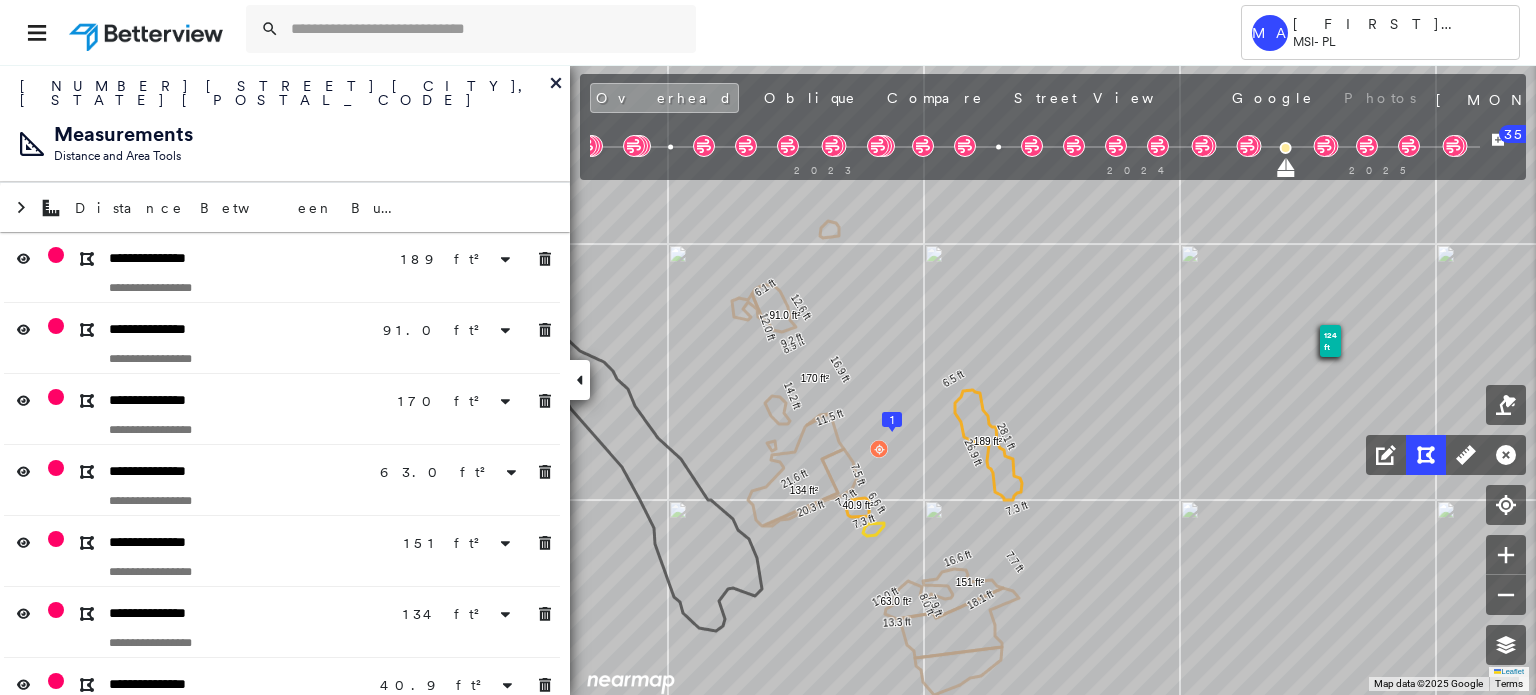 click 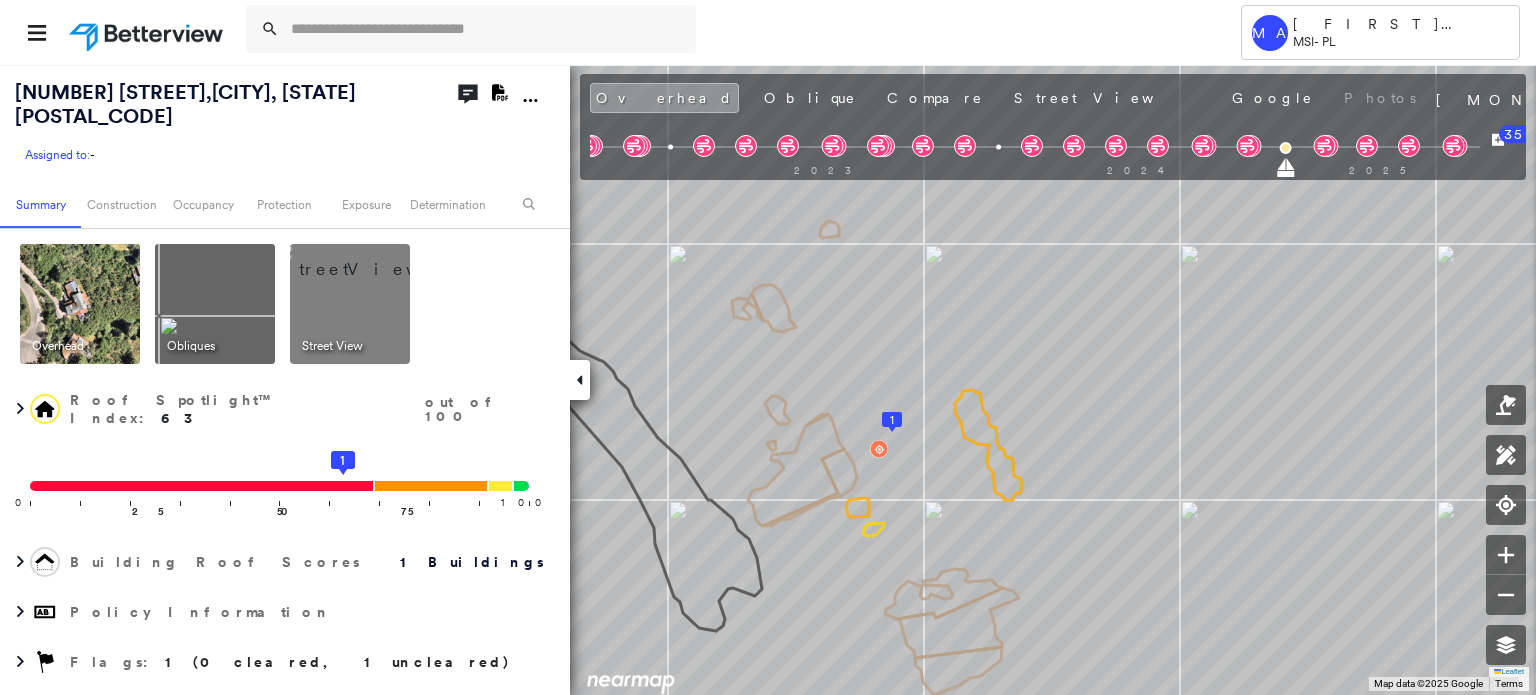 click at bounding box center (215, 304) 